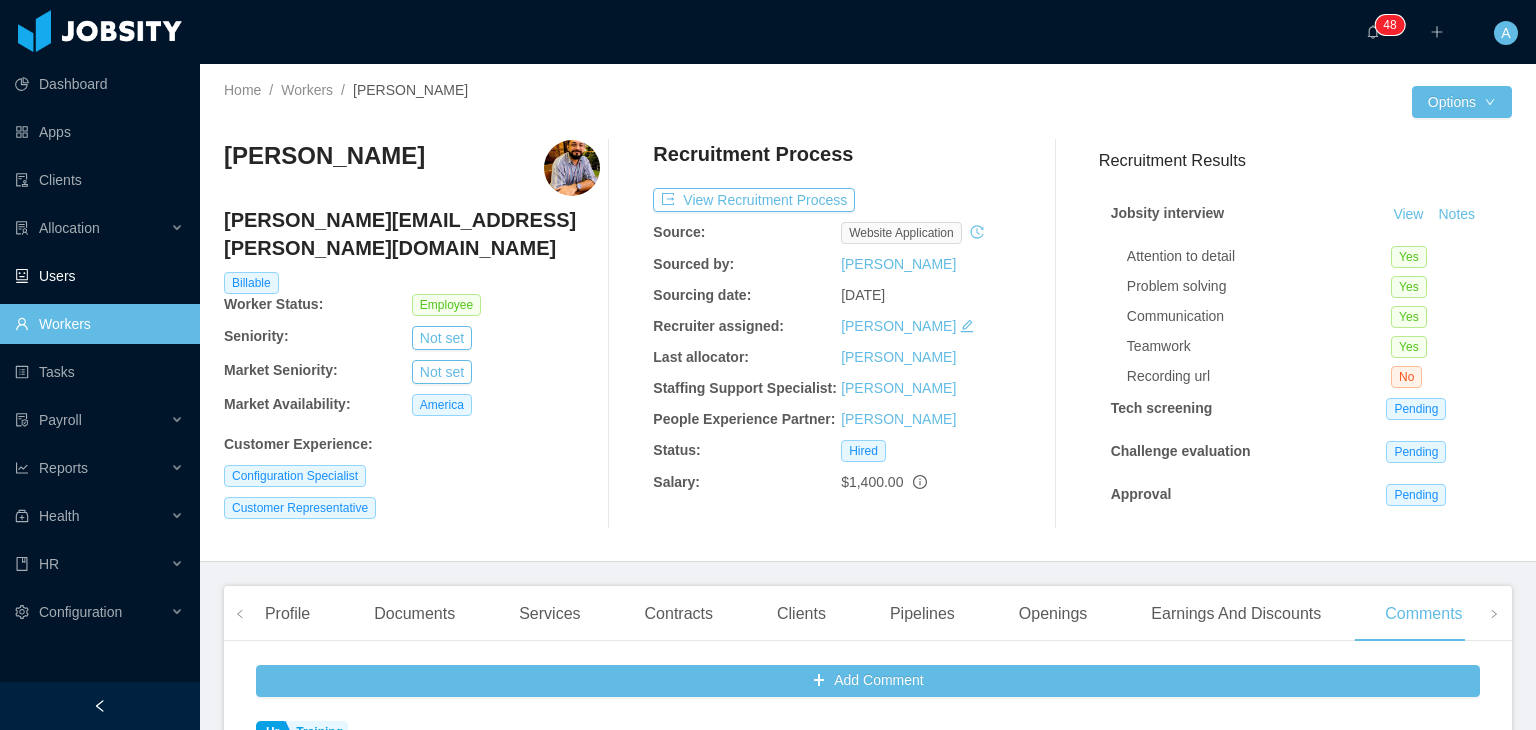 scroll, scrollTop: 0, scrollLeft: 0, axis: both 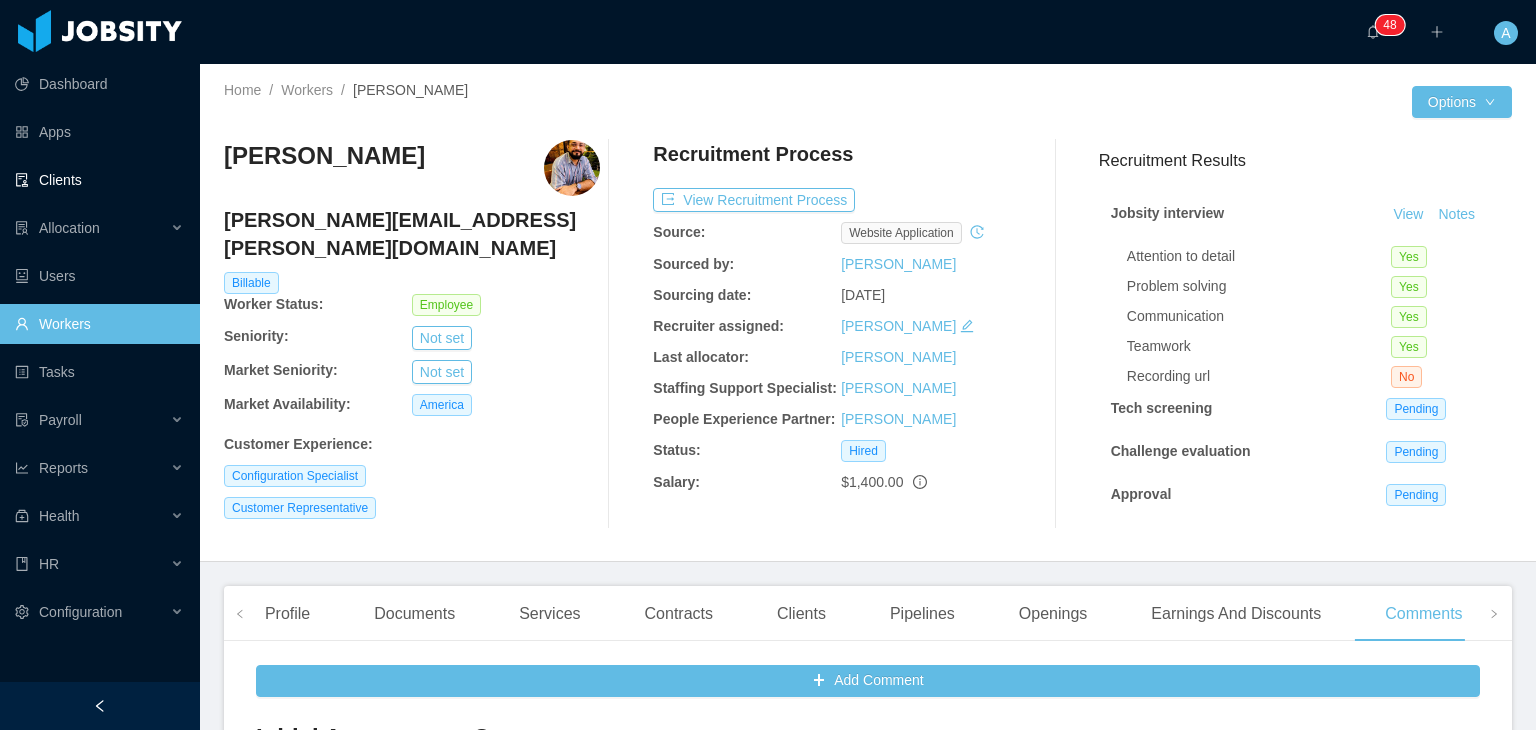 click on "Clients" at bounding box center (99, 180) 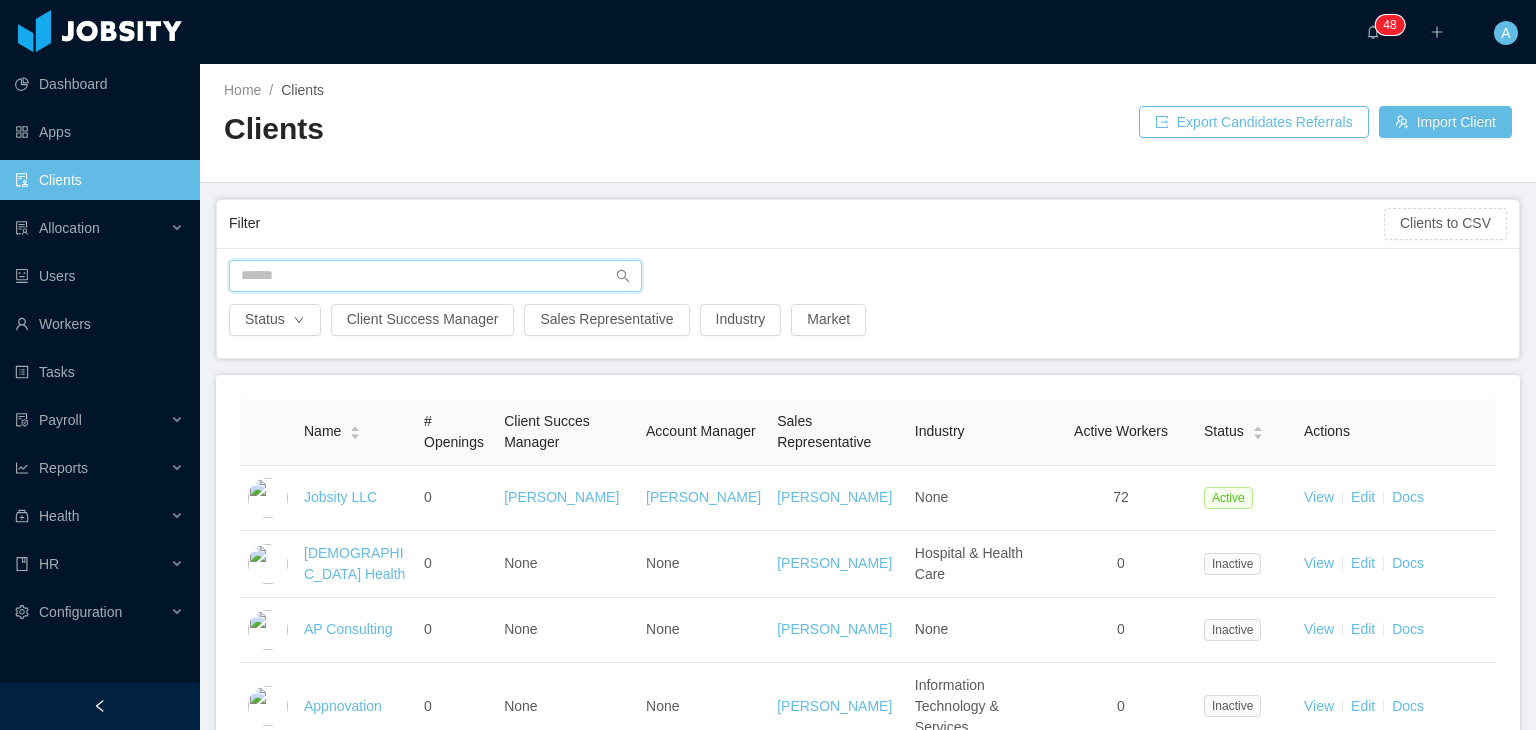 click at bounding box center (435, 276) 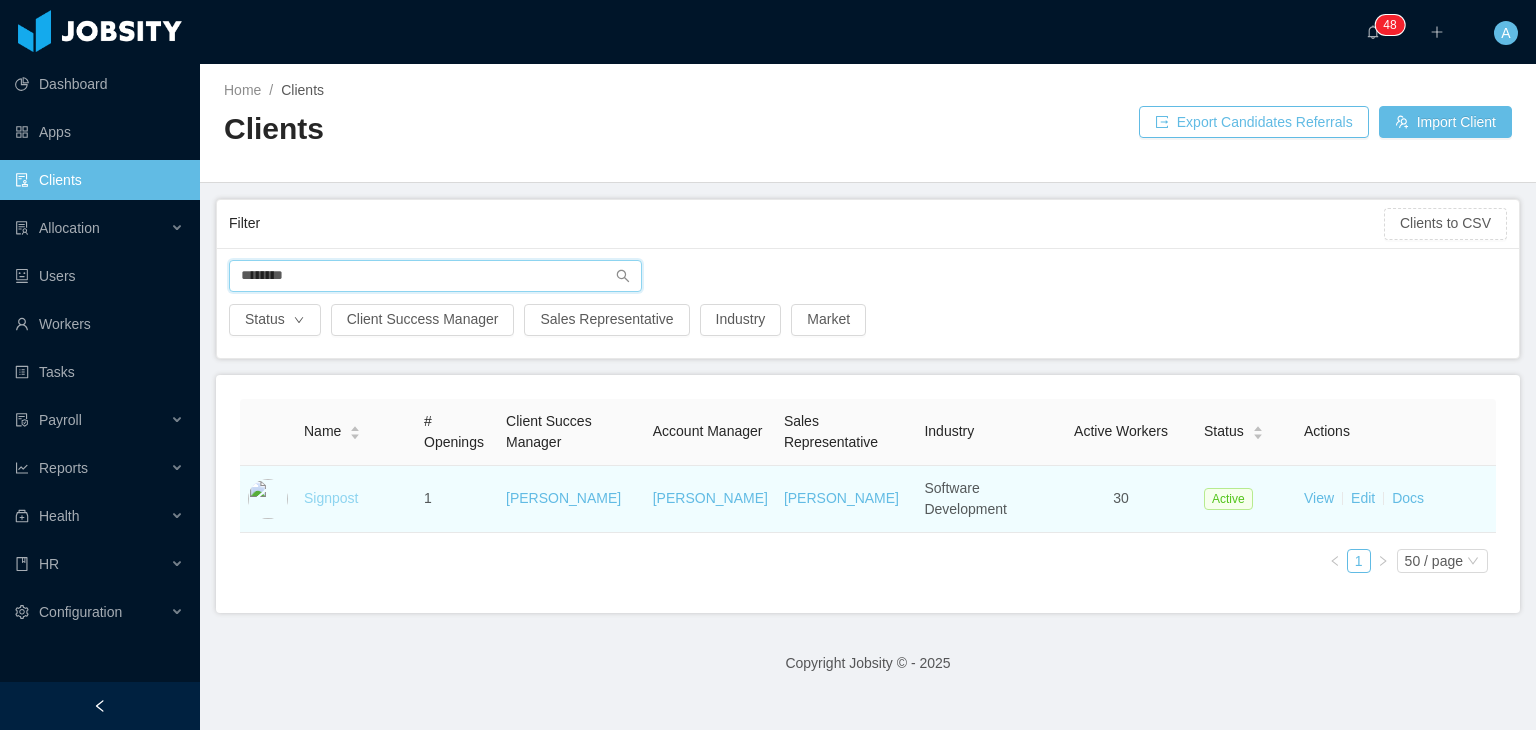 type on "********" 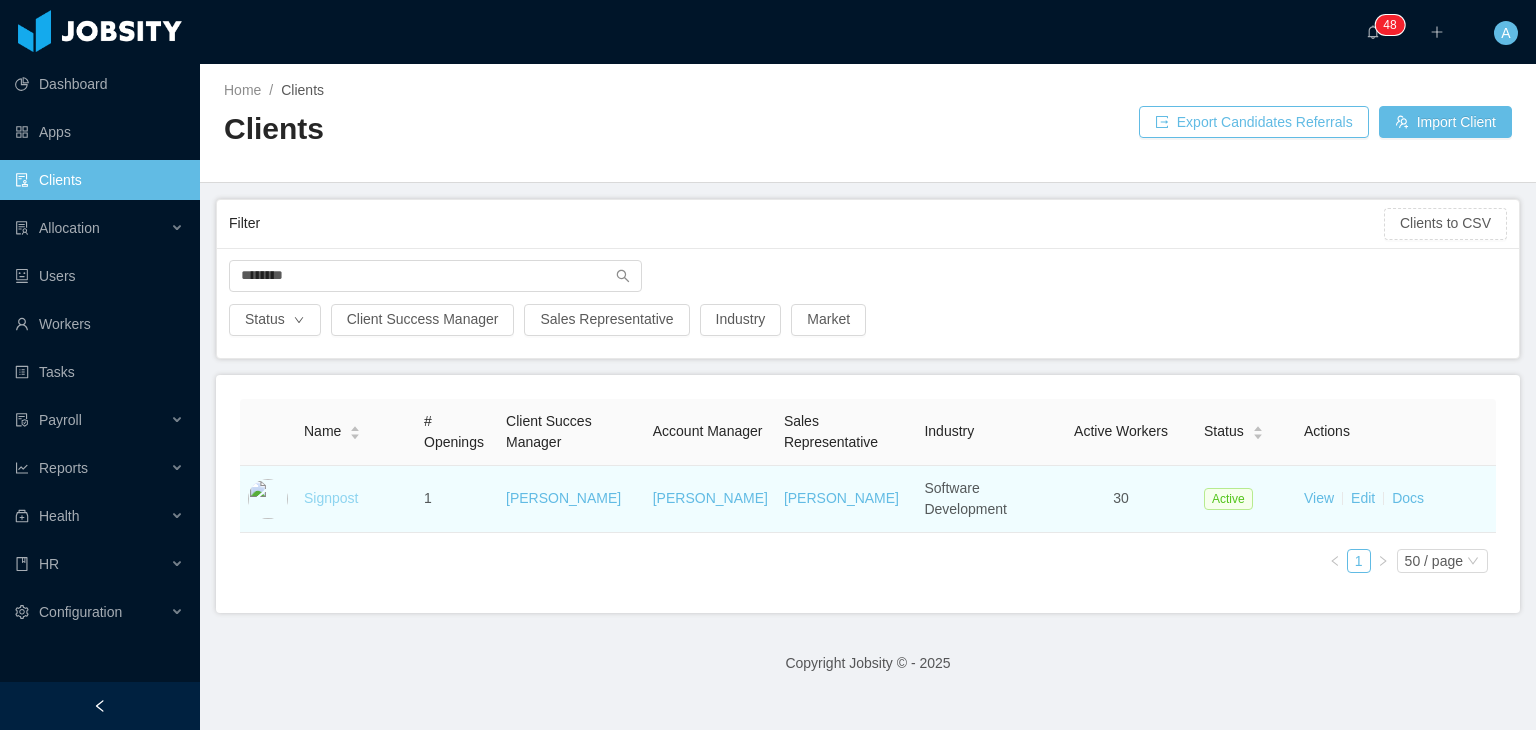 click on "Signpost" at bounding box center (331, 498) 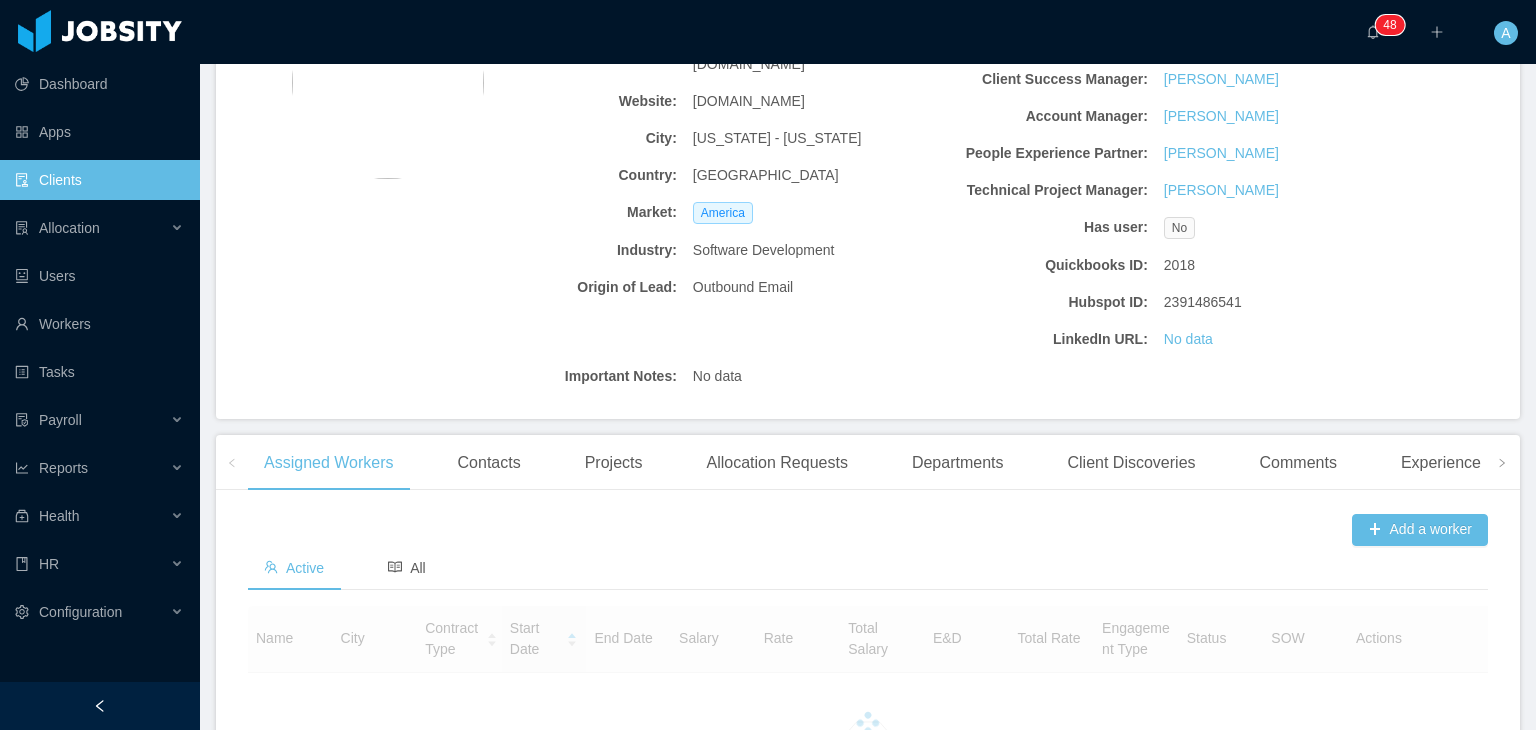 scroll, scrollTop: 300, scrollLeft: 0, axis: vertical 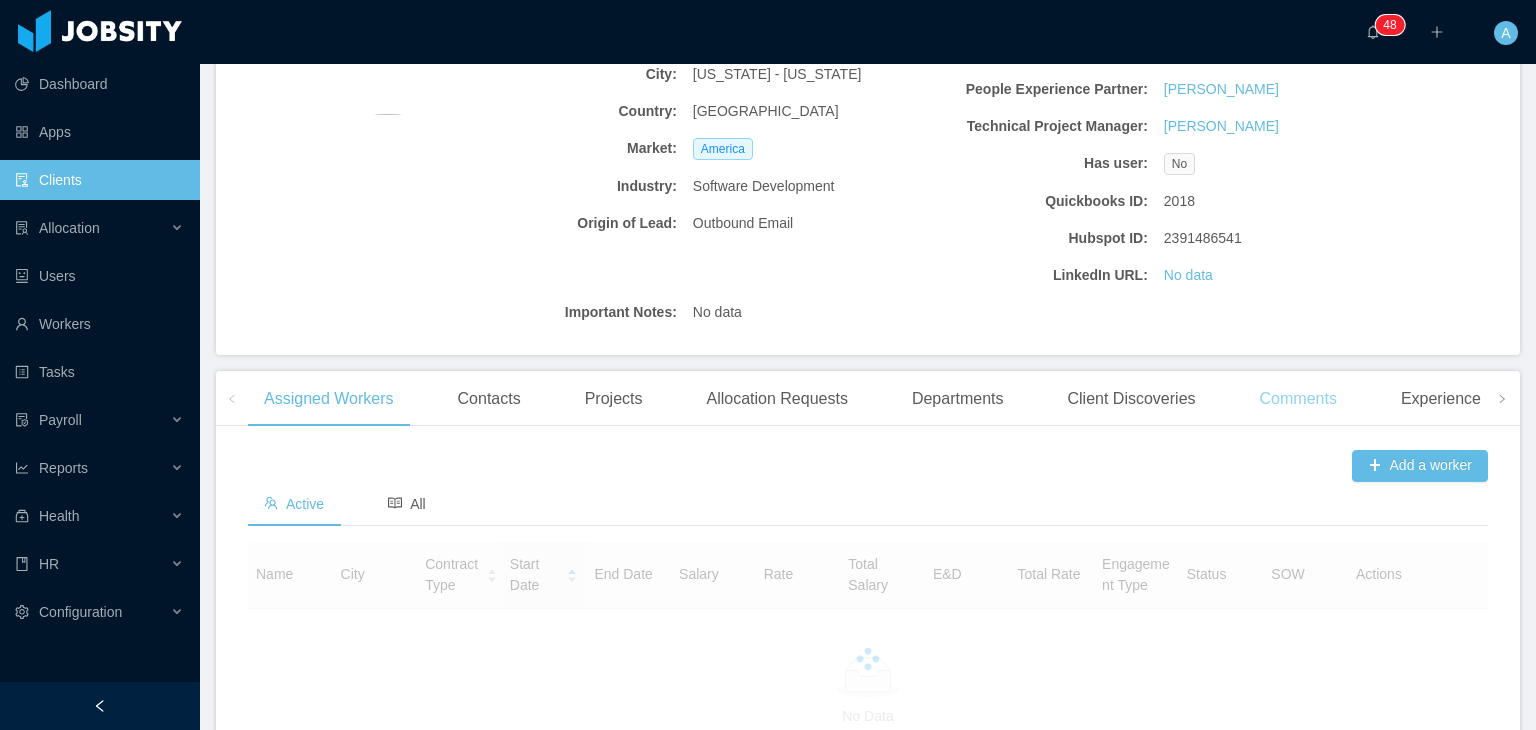 click on "Comments" at bounding box center [1298, 399] 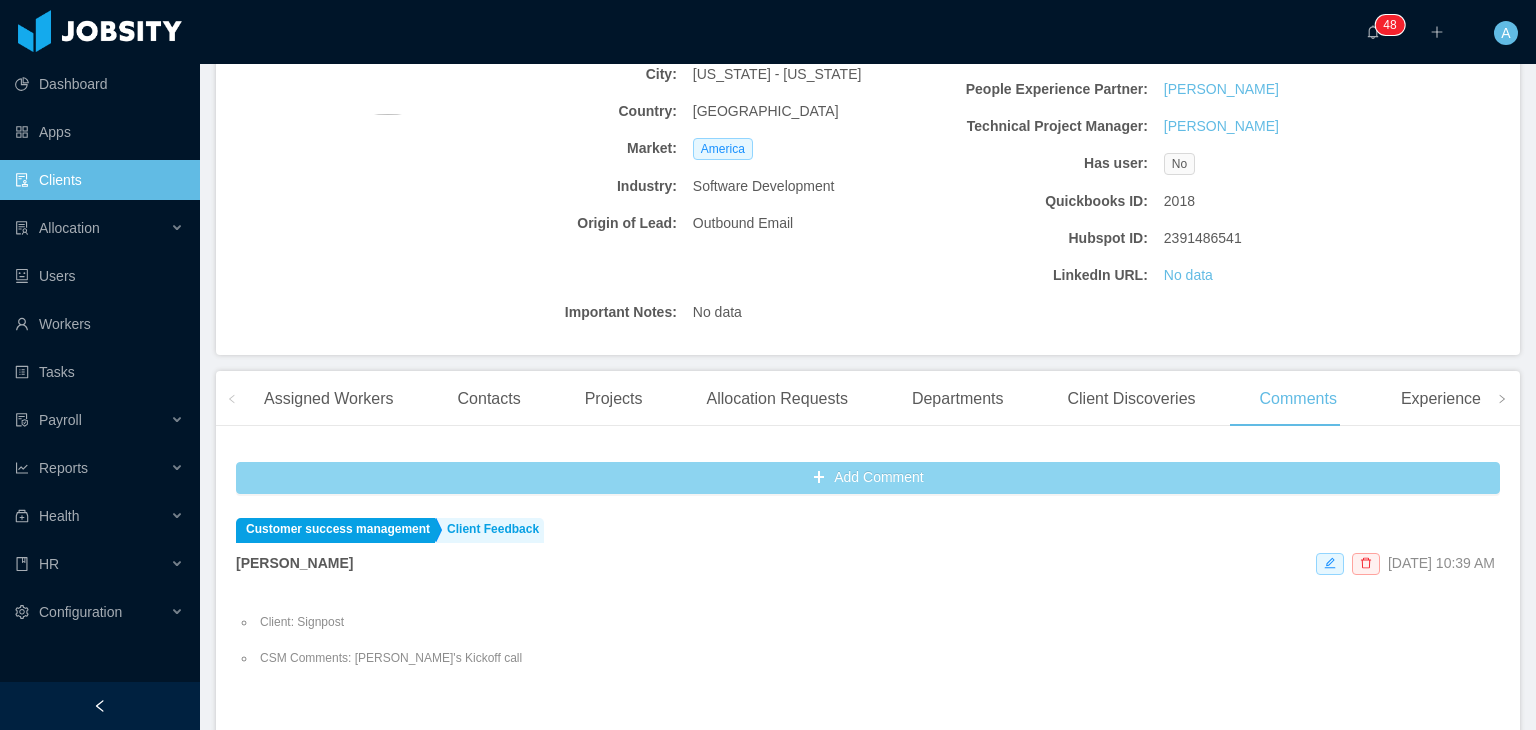 click on "Add Comment" at bounding box center (868, 478) 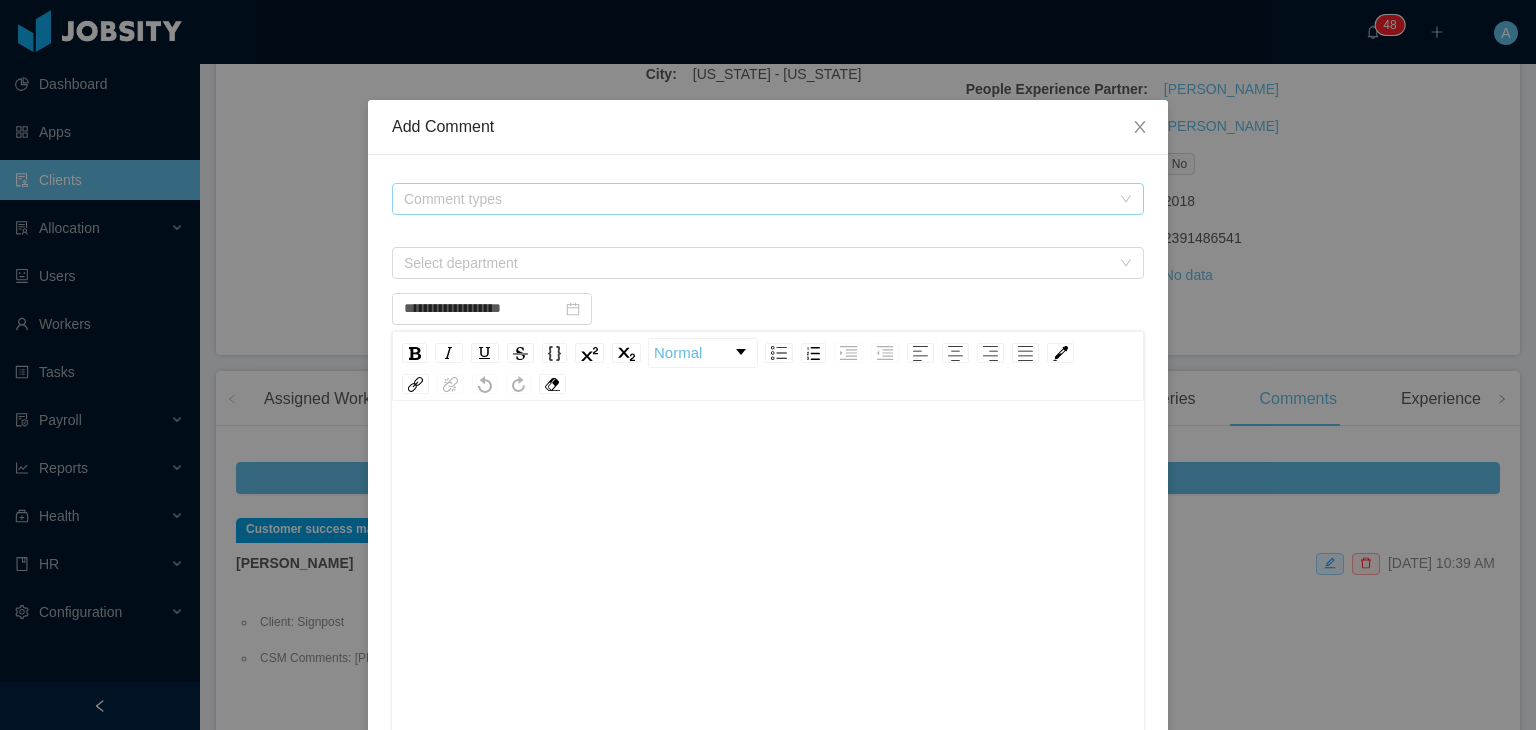 click on "Comment types" at bounding box center (757, 199) 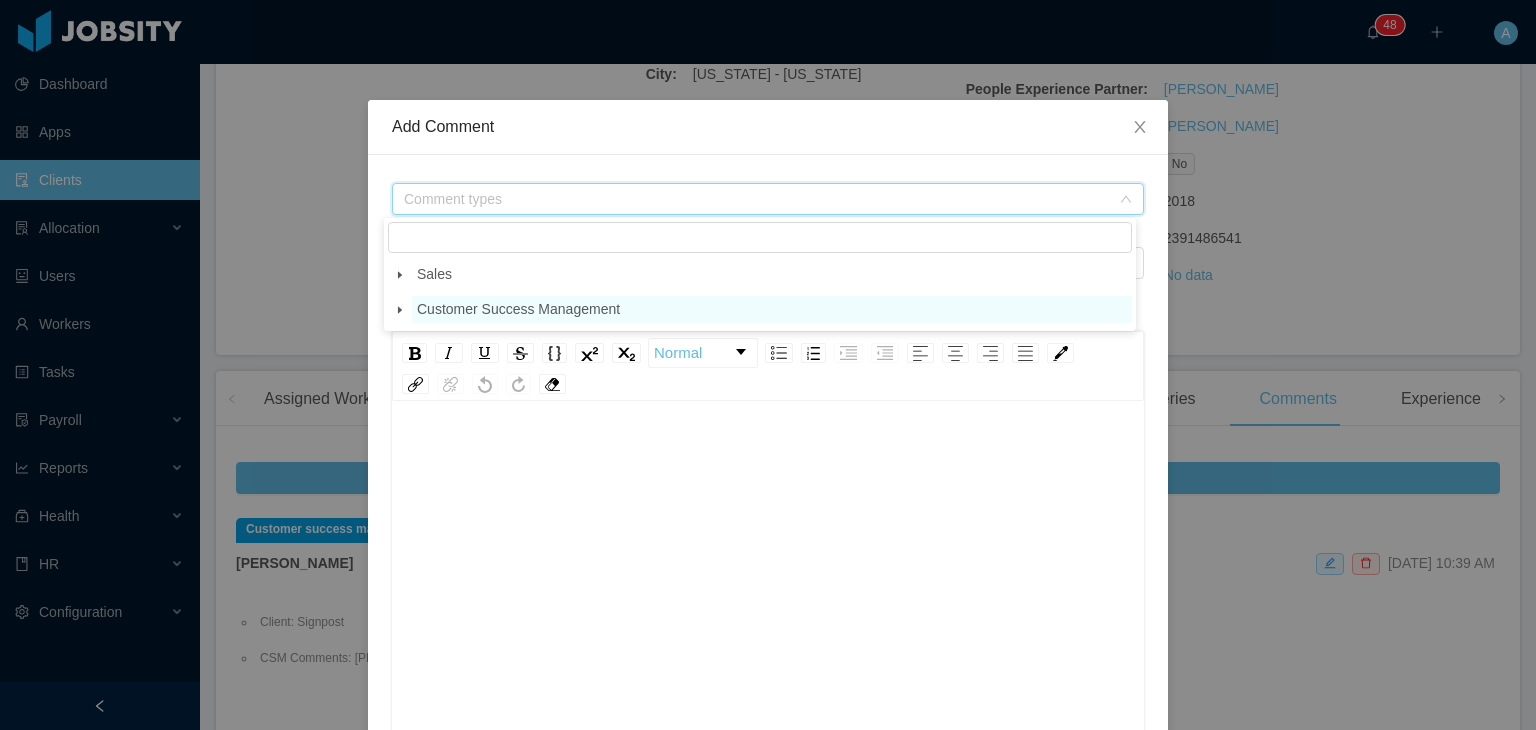 click on "Customer Success Management" at bounding box center (518, 309) 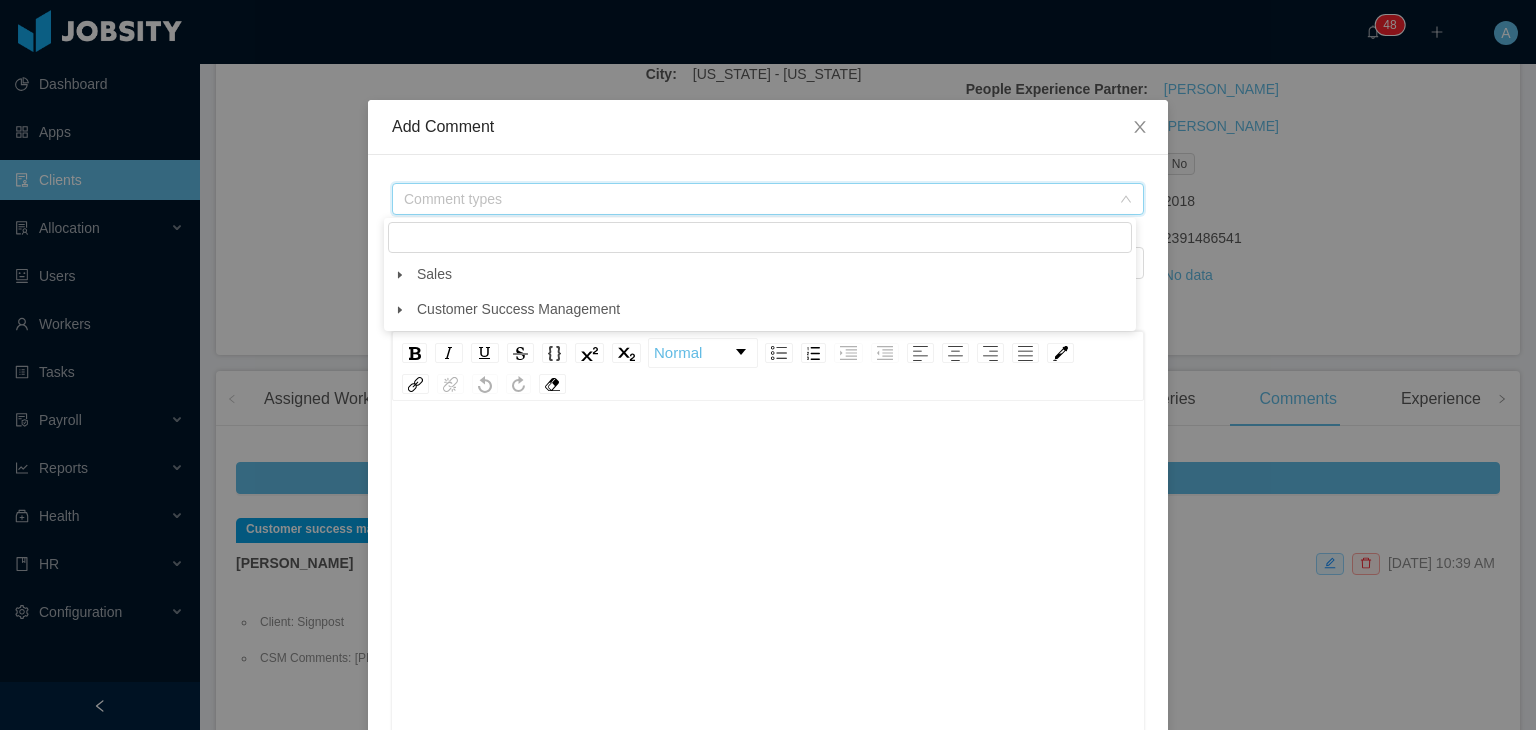 click 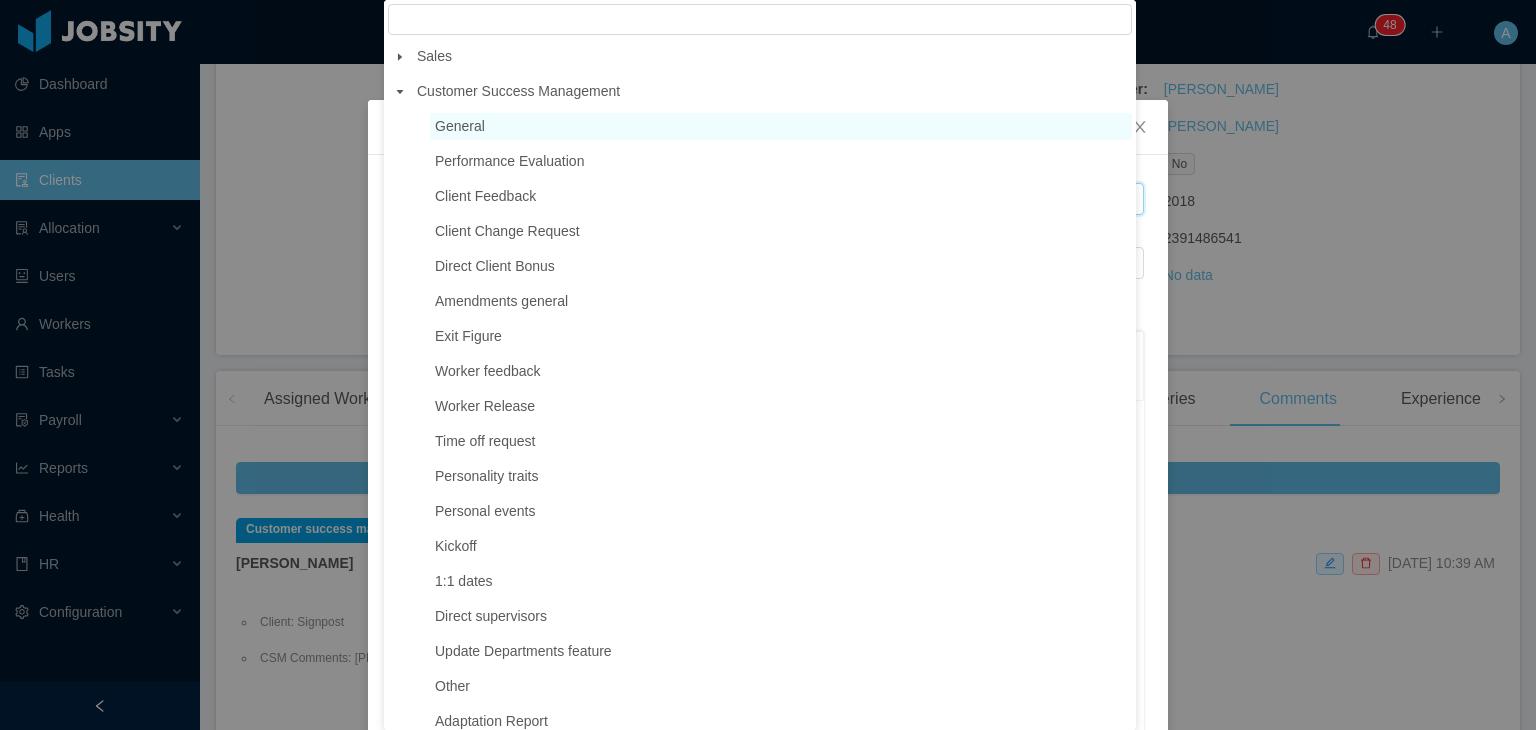 click on "General" at bounding box center [460, 126] 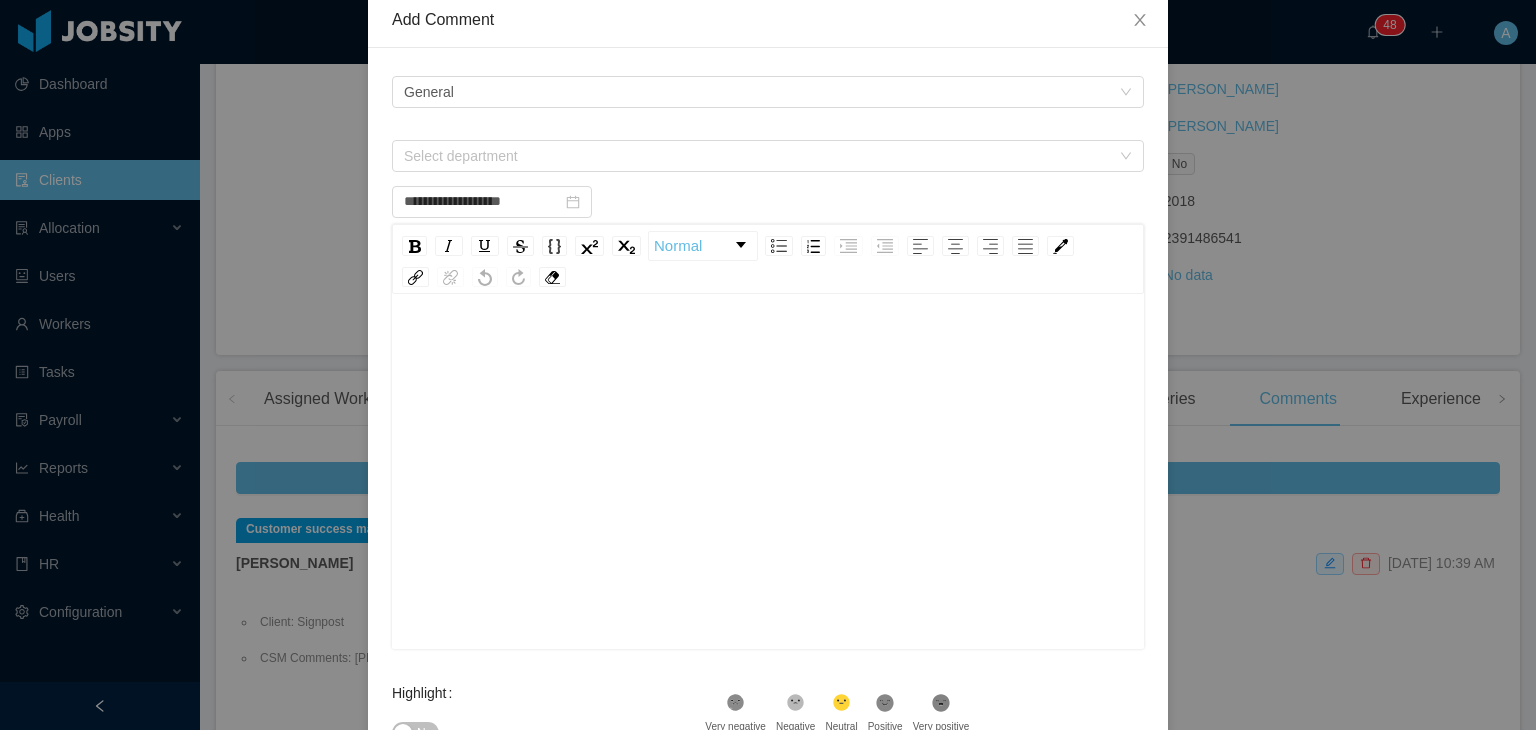 scroll, scrollTop: 254, scrollLeft: 0, axis: vertical 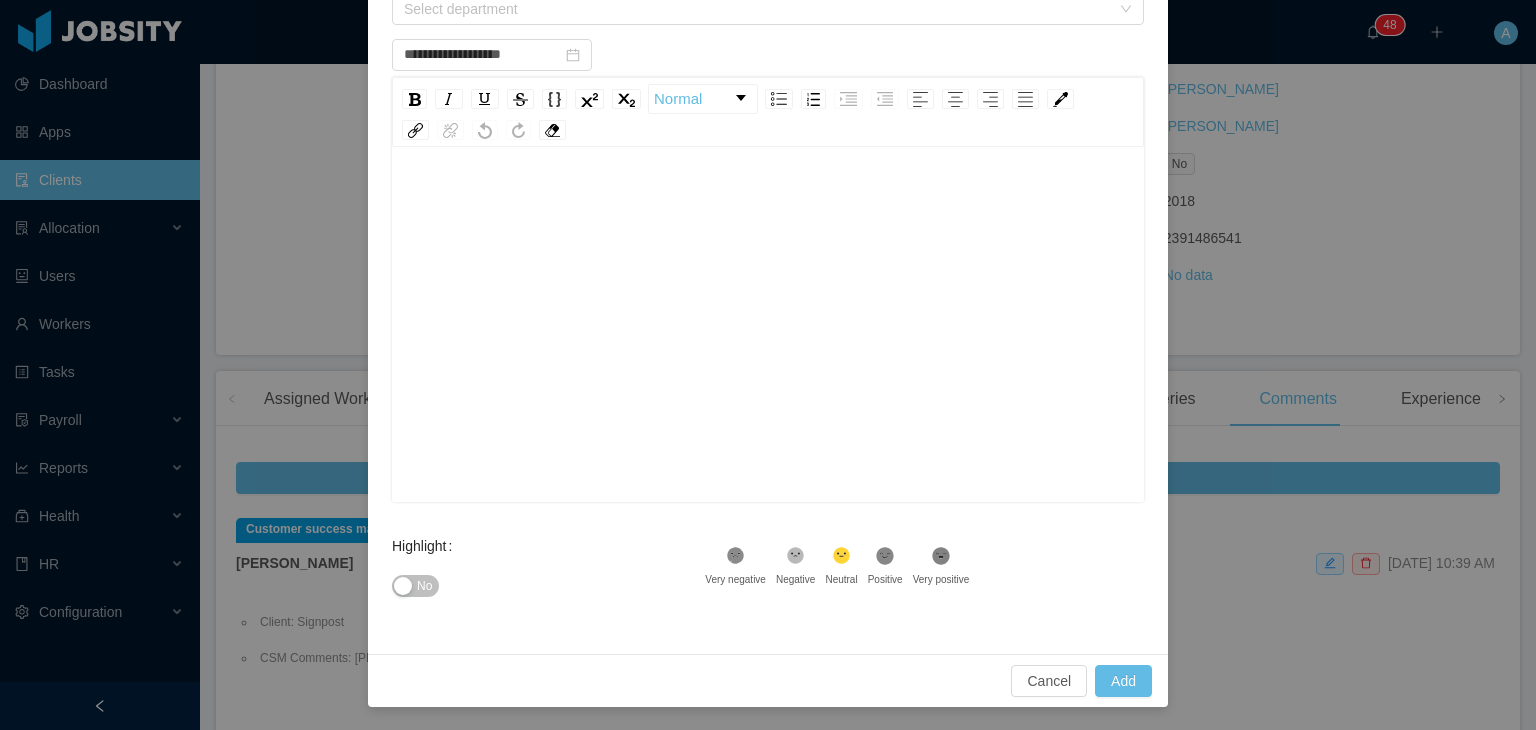 click at bounding box center (768, 201) 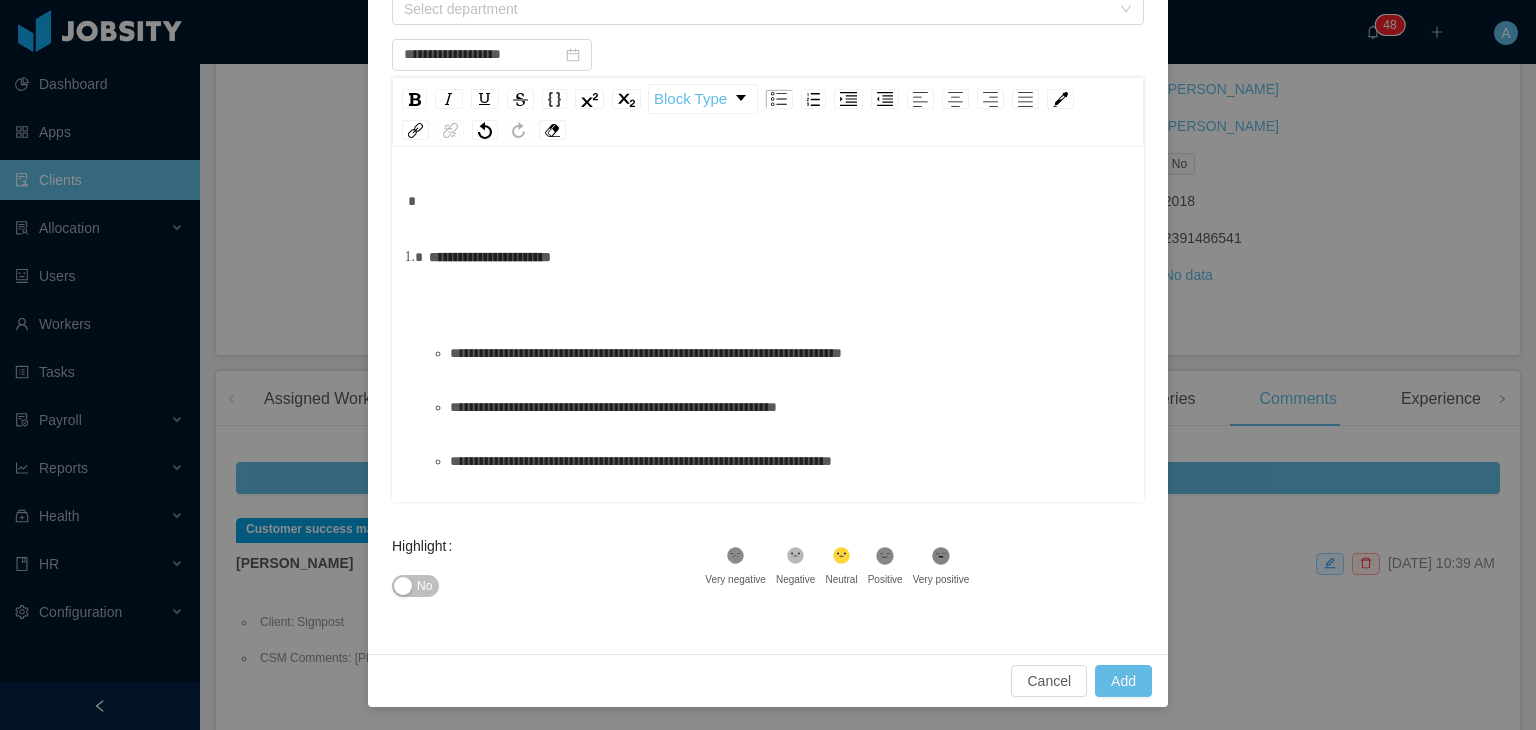 click on "**********" at bounding box center (779, 277) 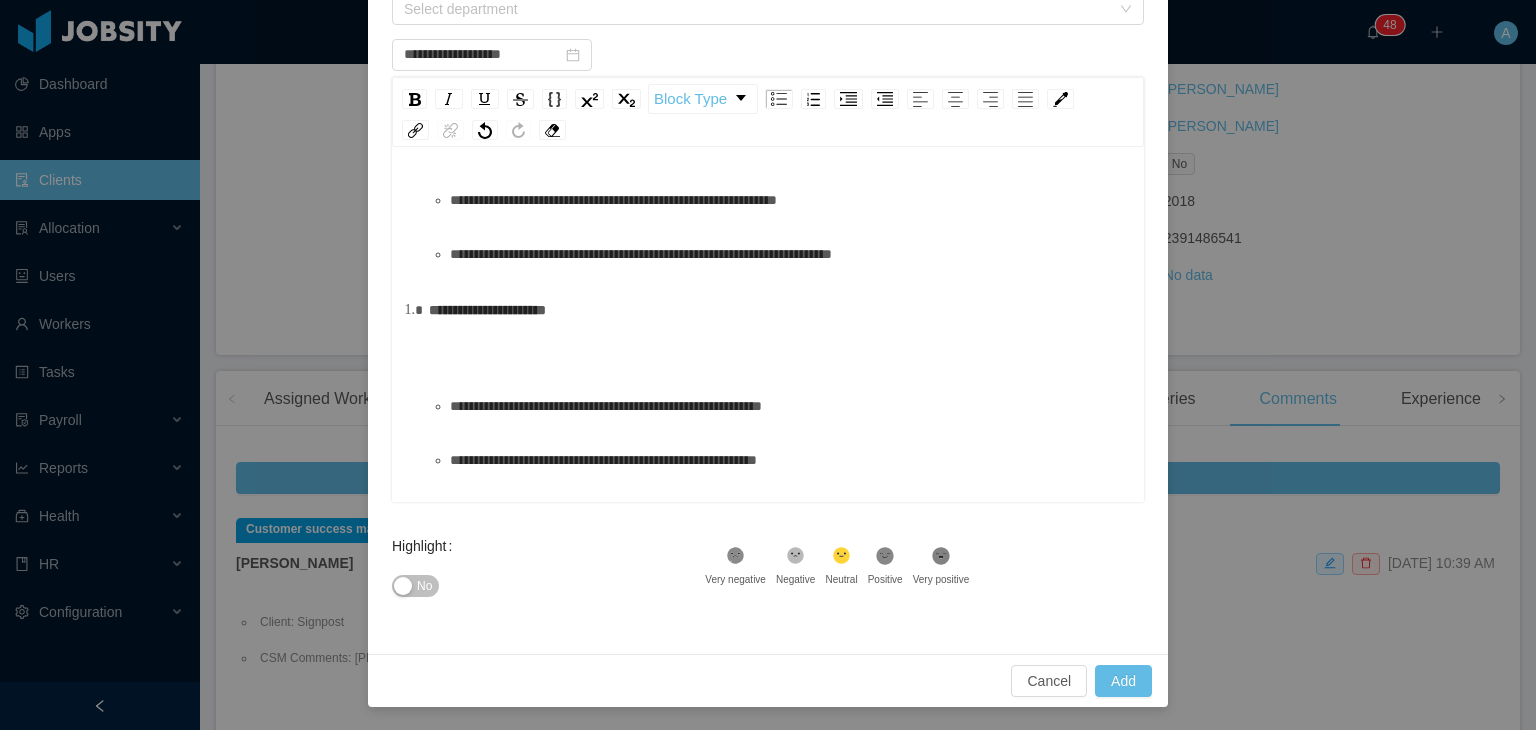 scroll, scrollTop: 200, scrollLeft: 0, axis: vertical 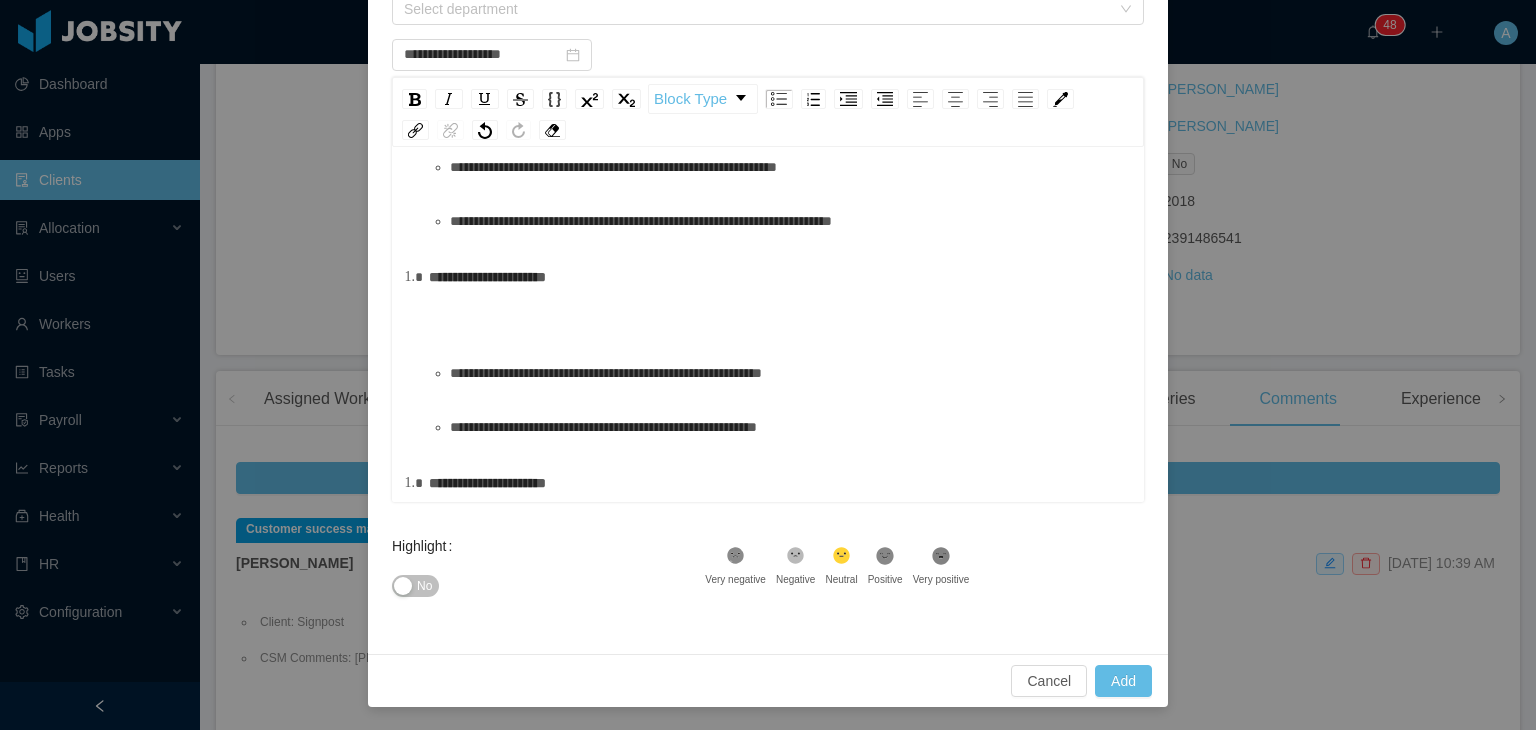 click on "**********" at bounding box center [779, 297] 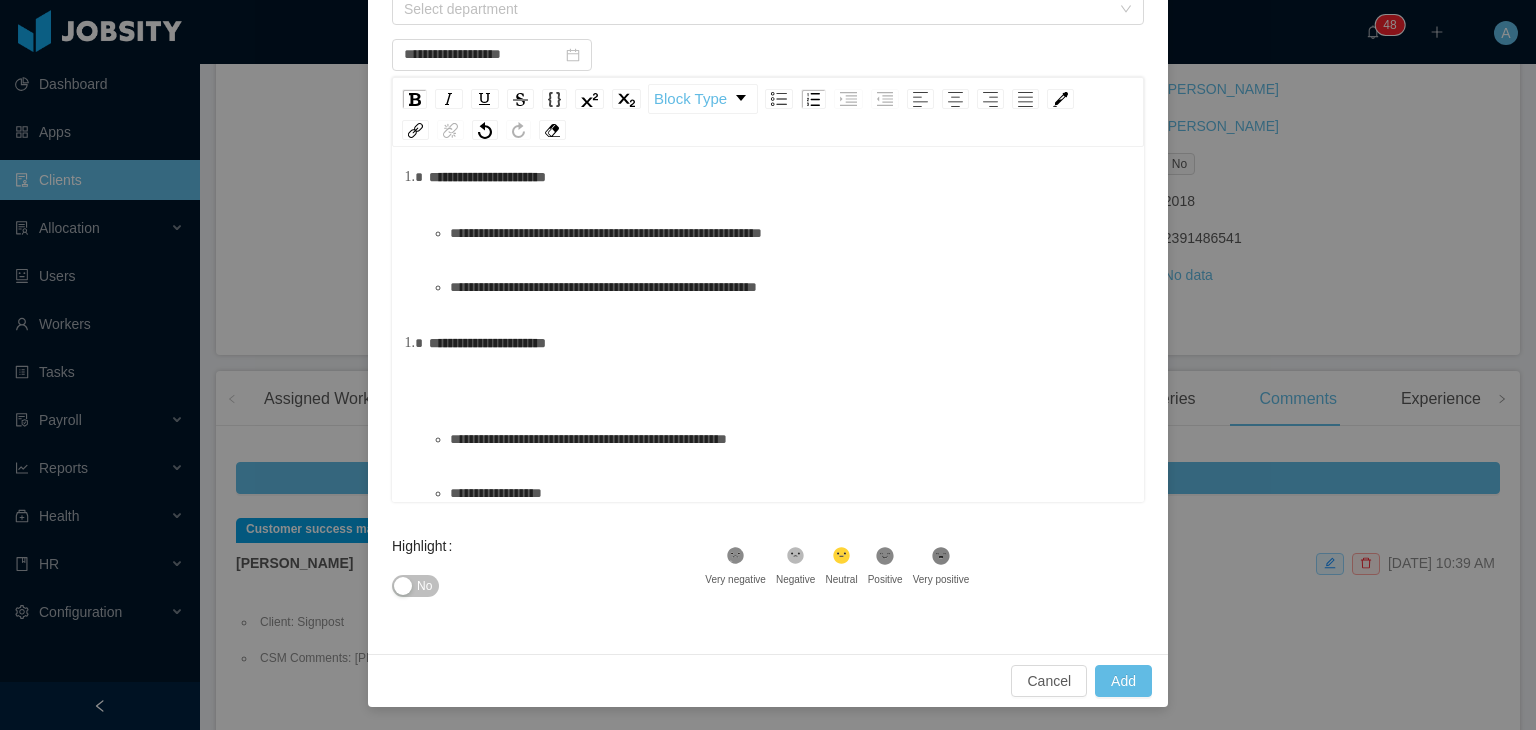 scroll, scrollTop: 400, scrollLeft: 0, axis: vertical 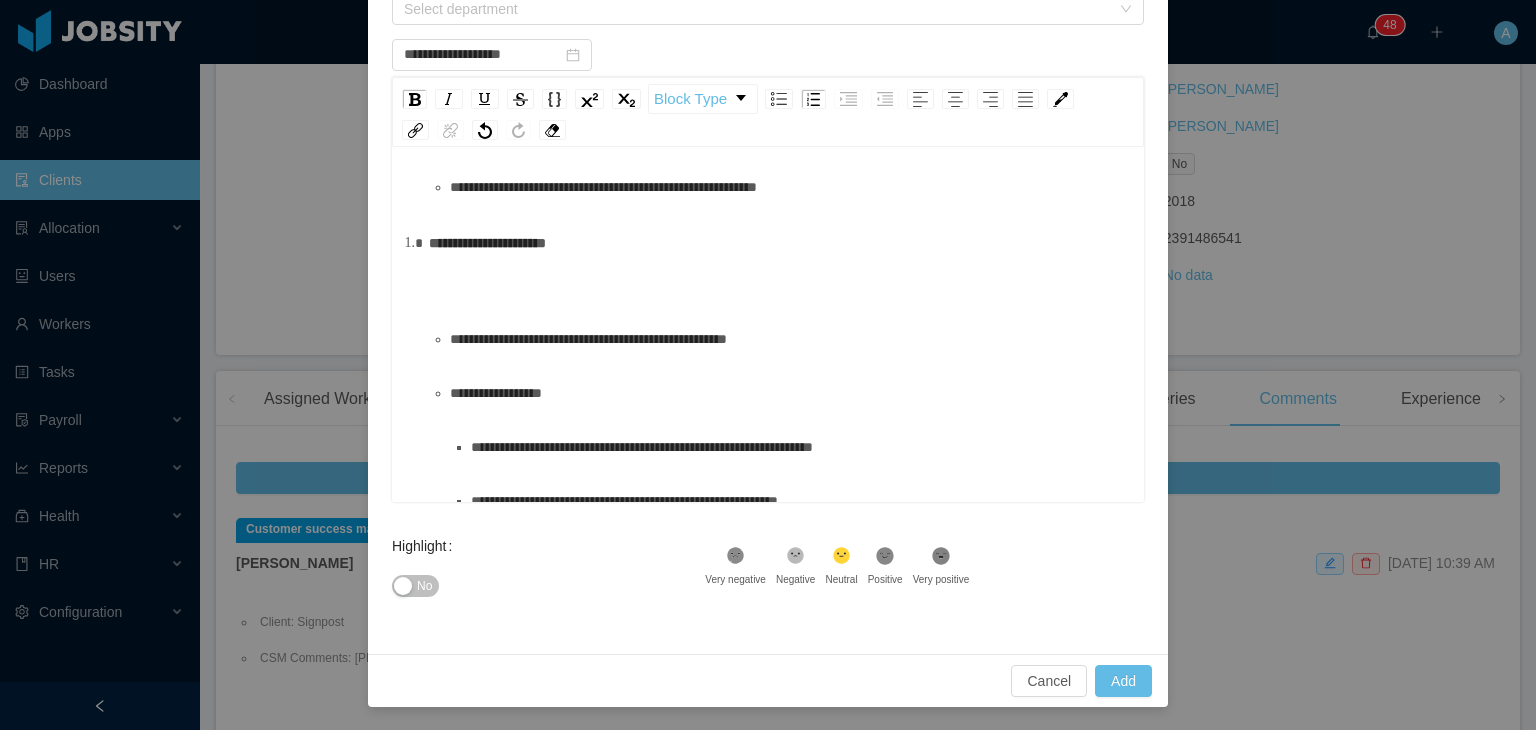 click on "**********" at bounding box center (768, 178) 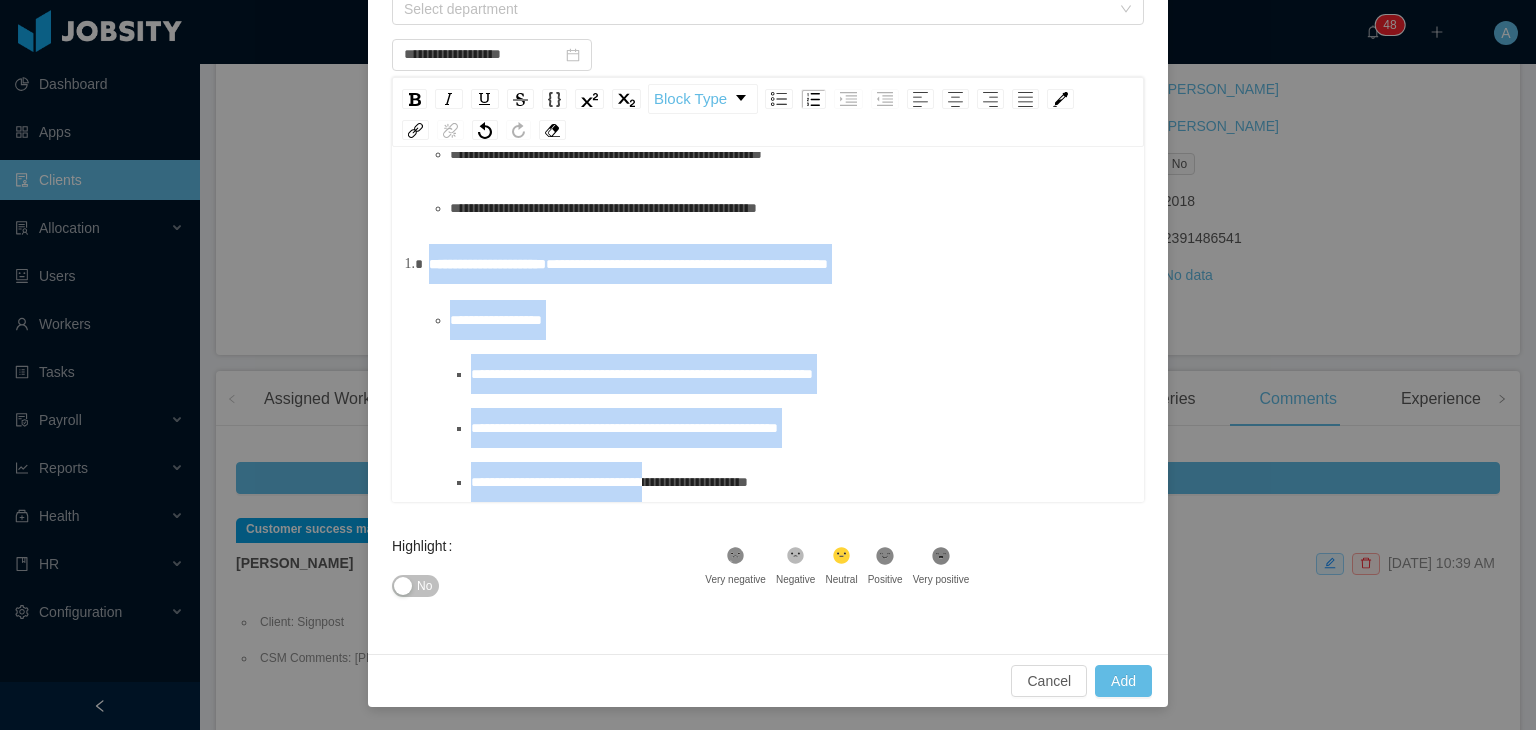 scroll, scrollTop: 458, scrollLeft: 0, axis: vertical 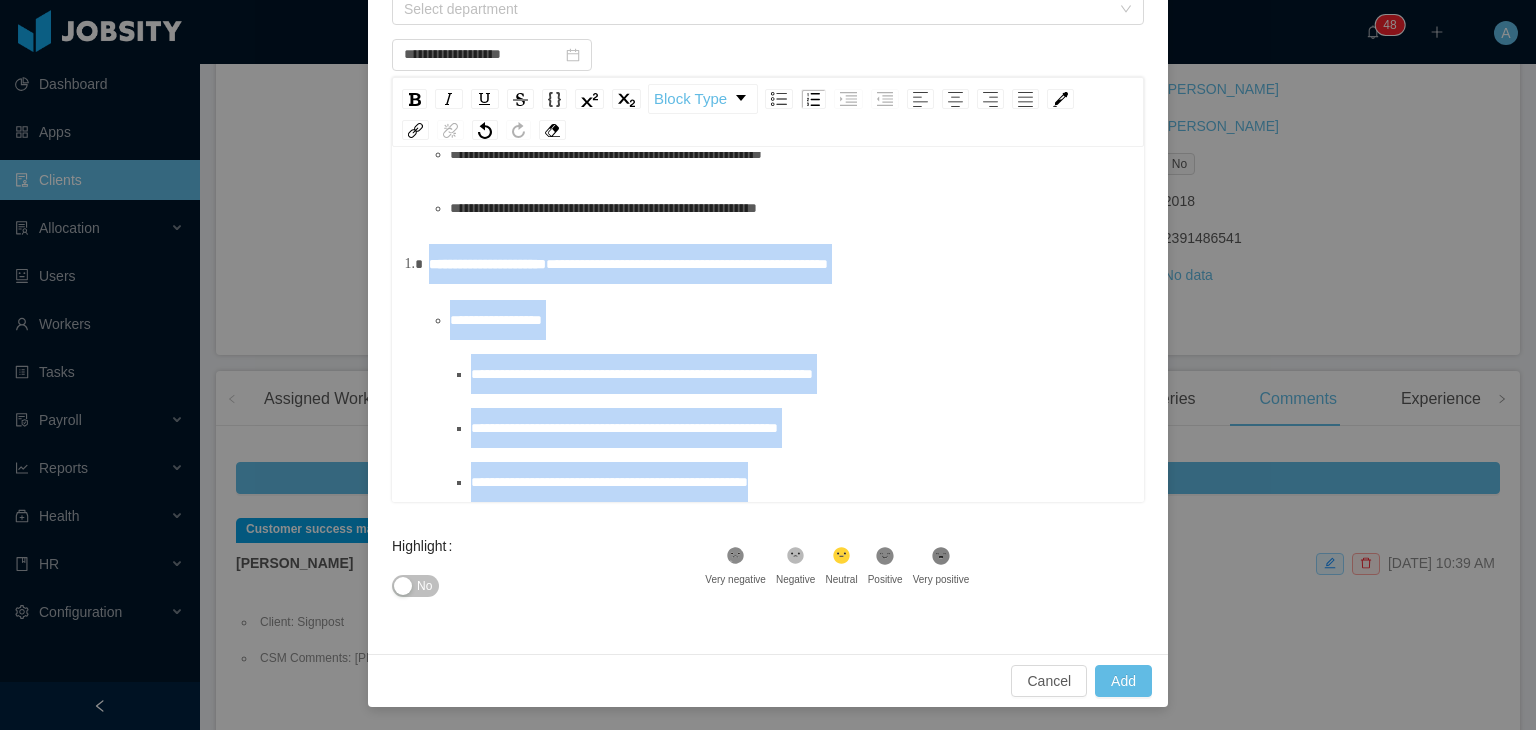 drag, startPoint x: 406, startPoint y: 237, endPoint x: 852, endPoint y: 477, distance: 506.4741 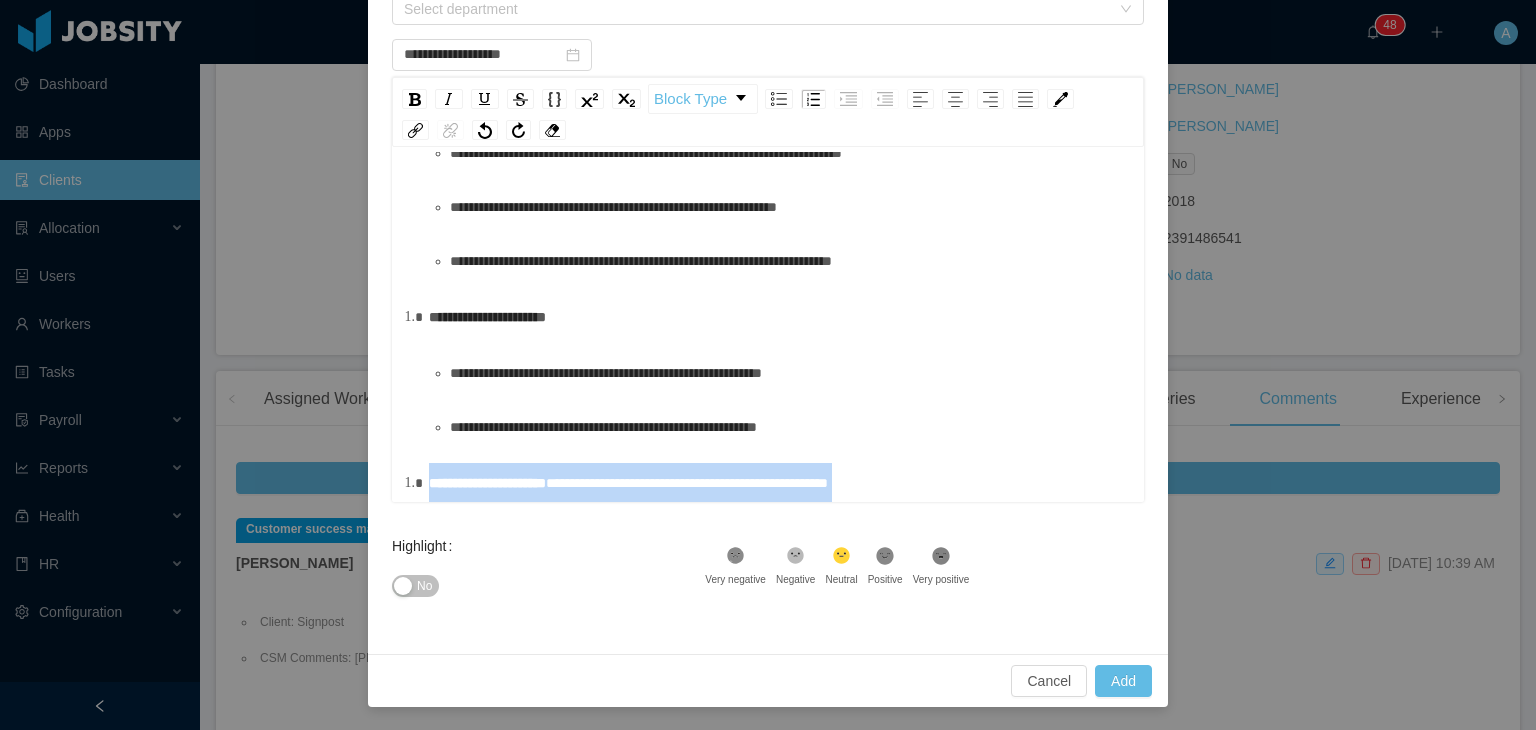scroll, scrollTop: 358, scrollLeft: 0, axis: vertical 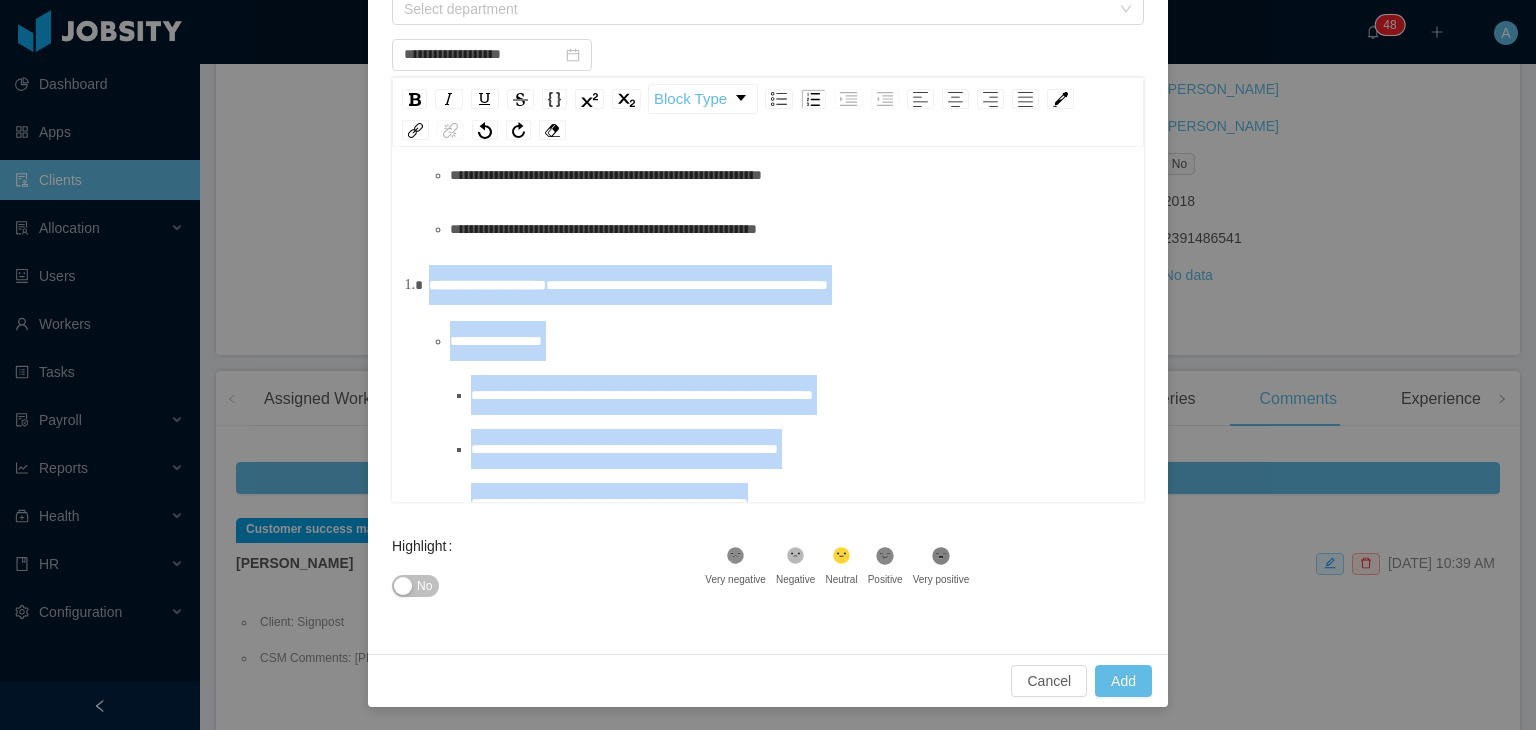 click on "**********" at bounding box center [768, 173] 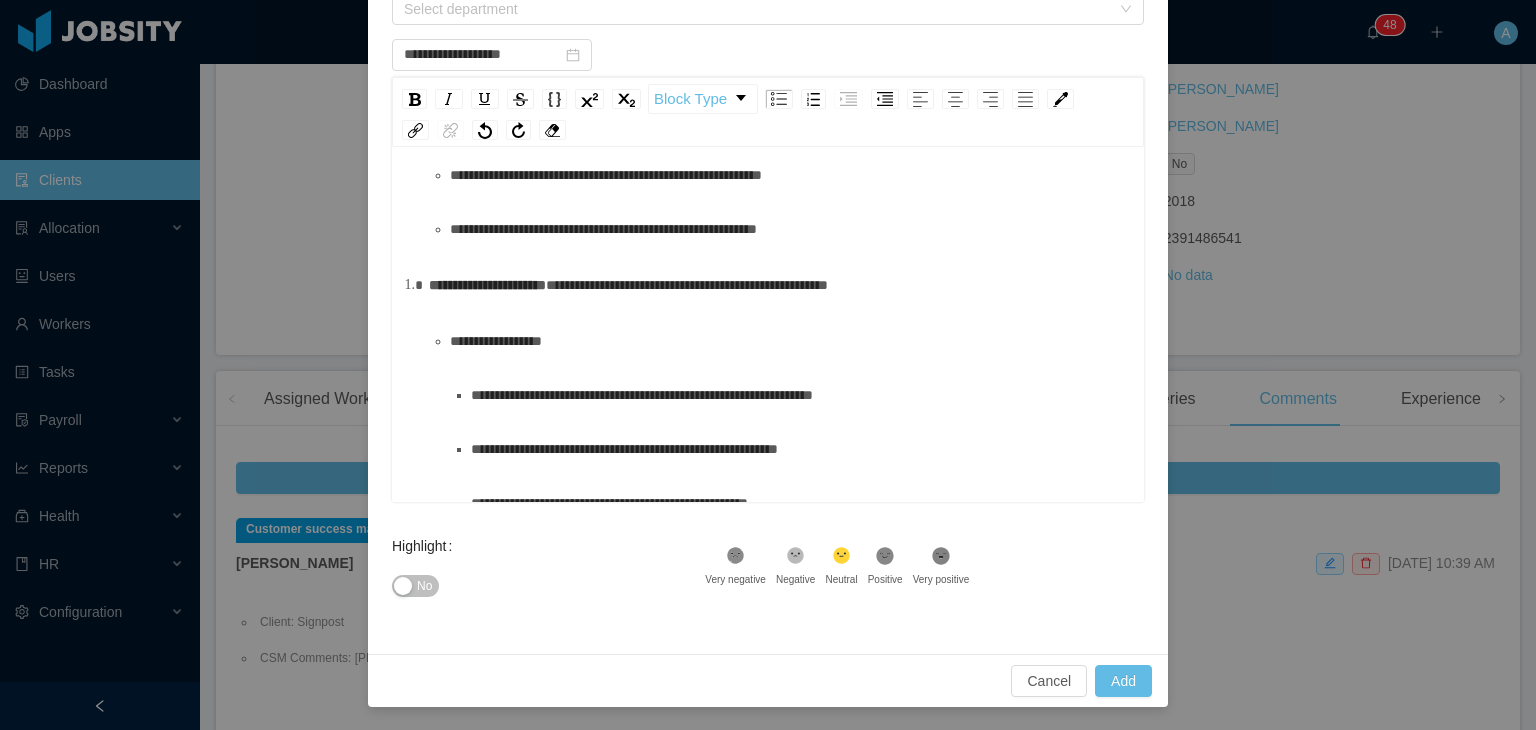 click on "**********" at bounding box center (789, 341) 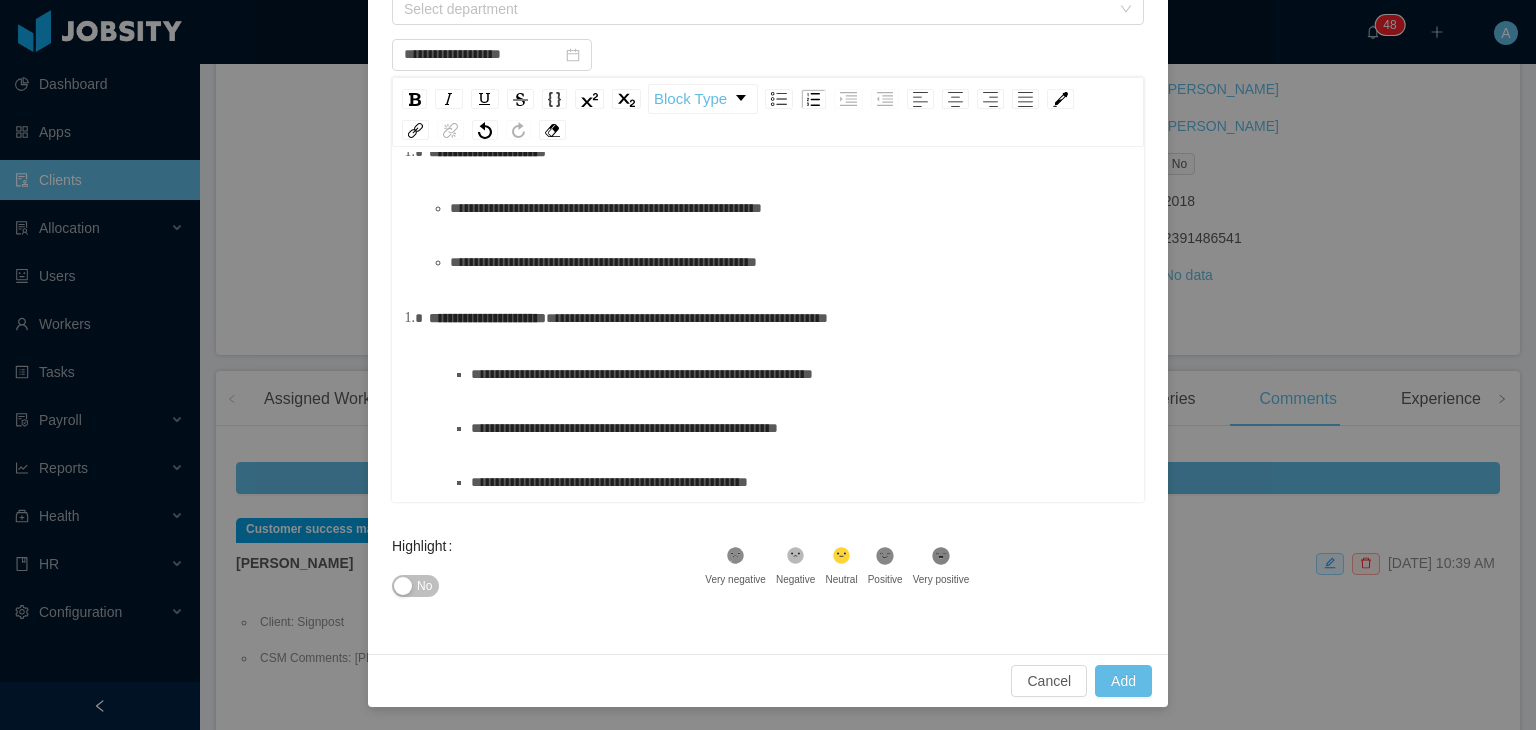 scroll, scrollTop: 364, scrollLeft: 0, axis: vertical 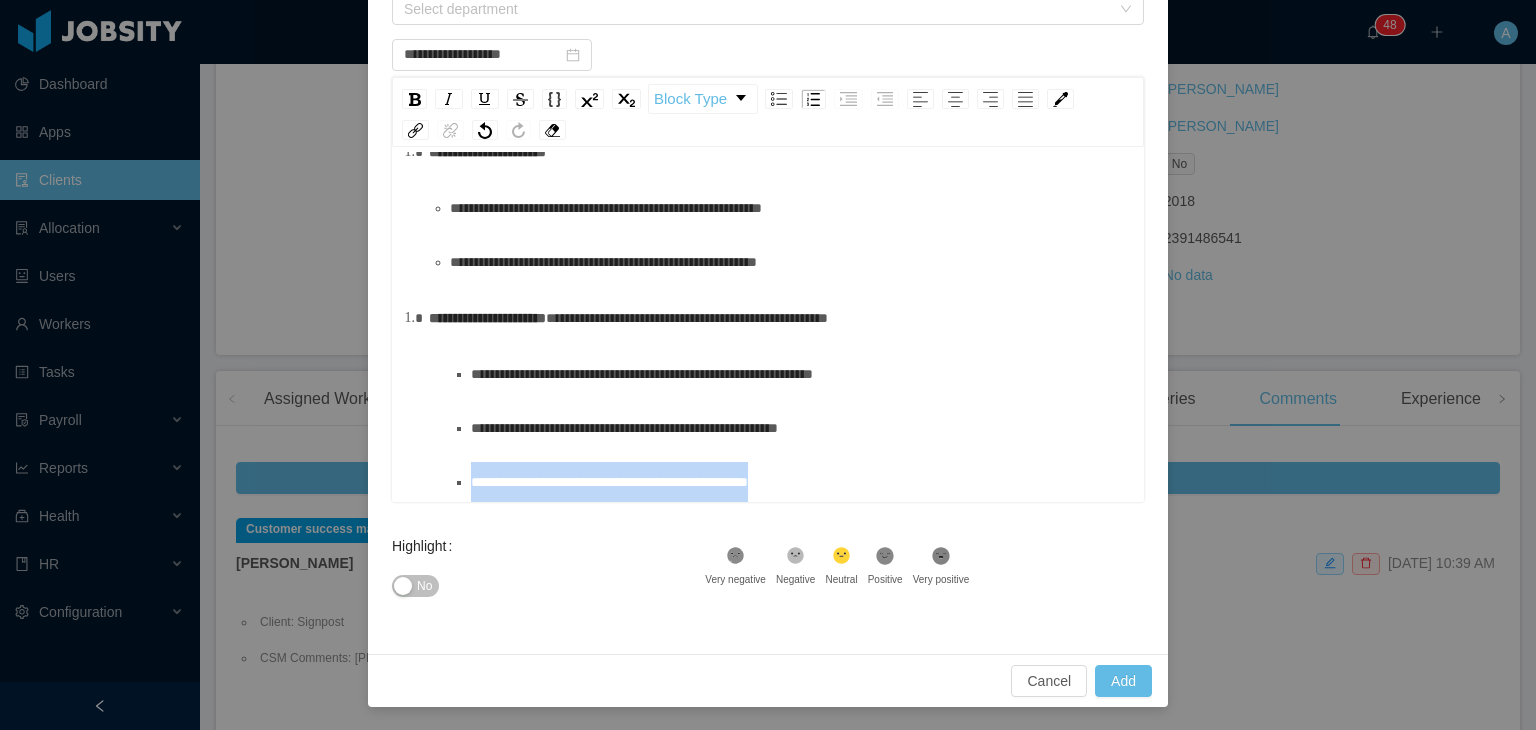 drag, startPoint x: 810, startPoint y: 491, endPoint x: 396, endPoint y: 489, distance: 414.00482 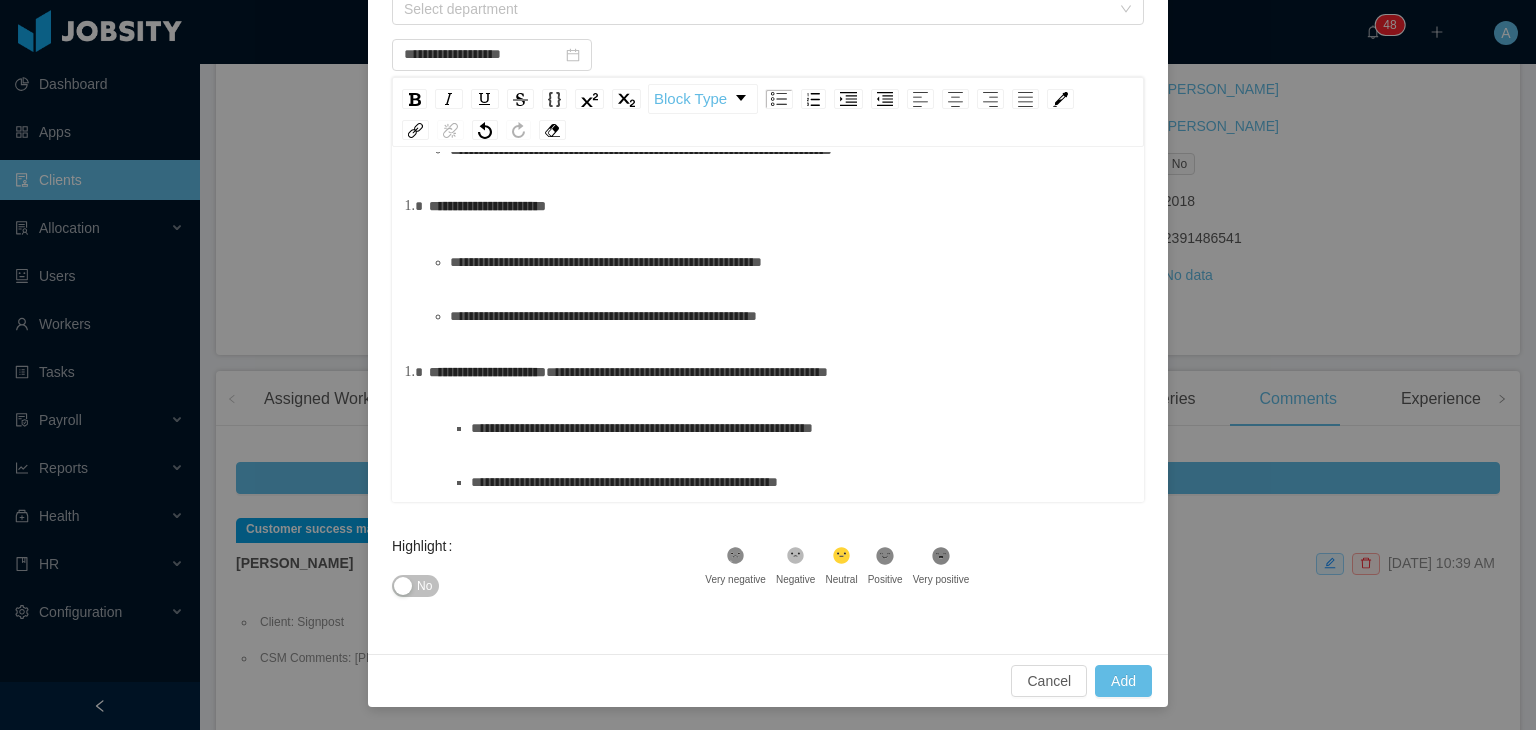 scroll, scrollTop: 310, scrollLeft: 0, axis: vertical 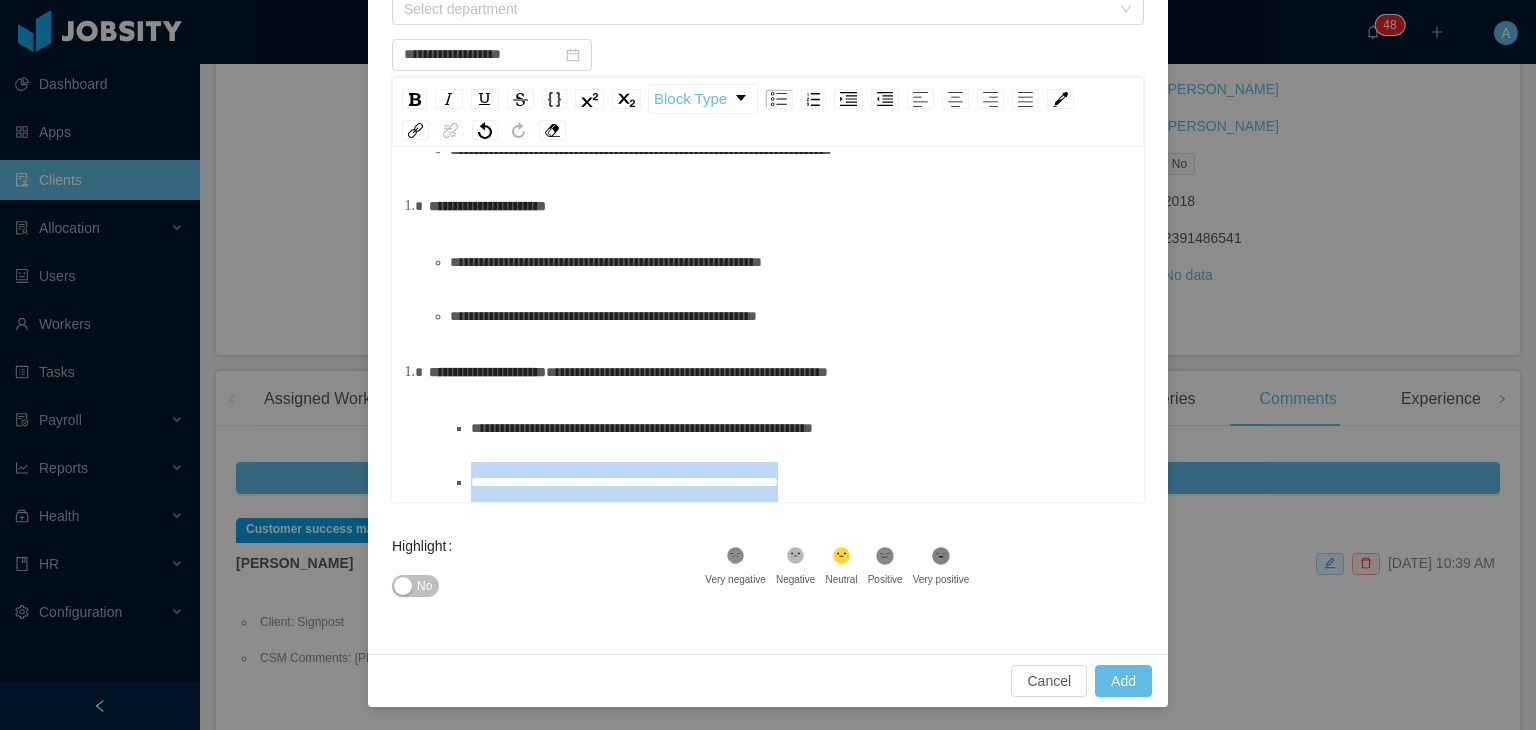 drag, startPoint x: 881, startPoint y: 478, endPoint x: 436, endPoint y: 479, distance: 445.00113 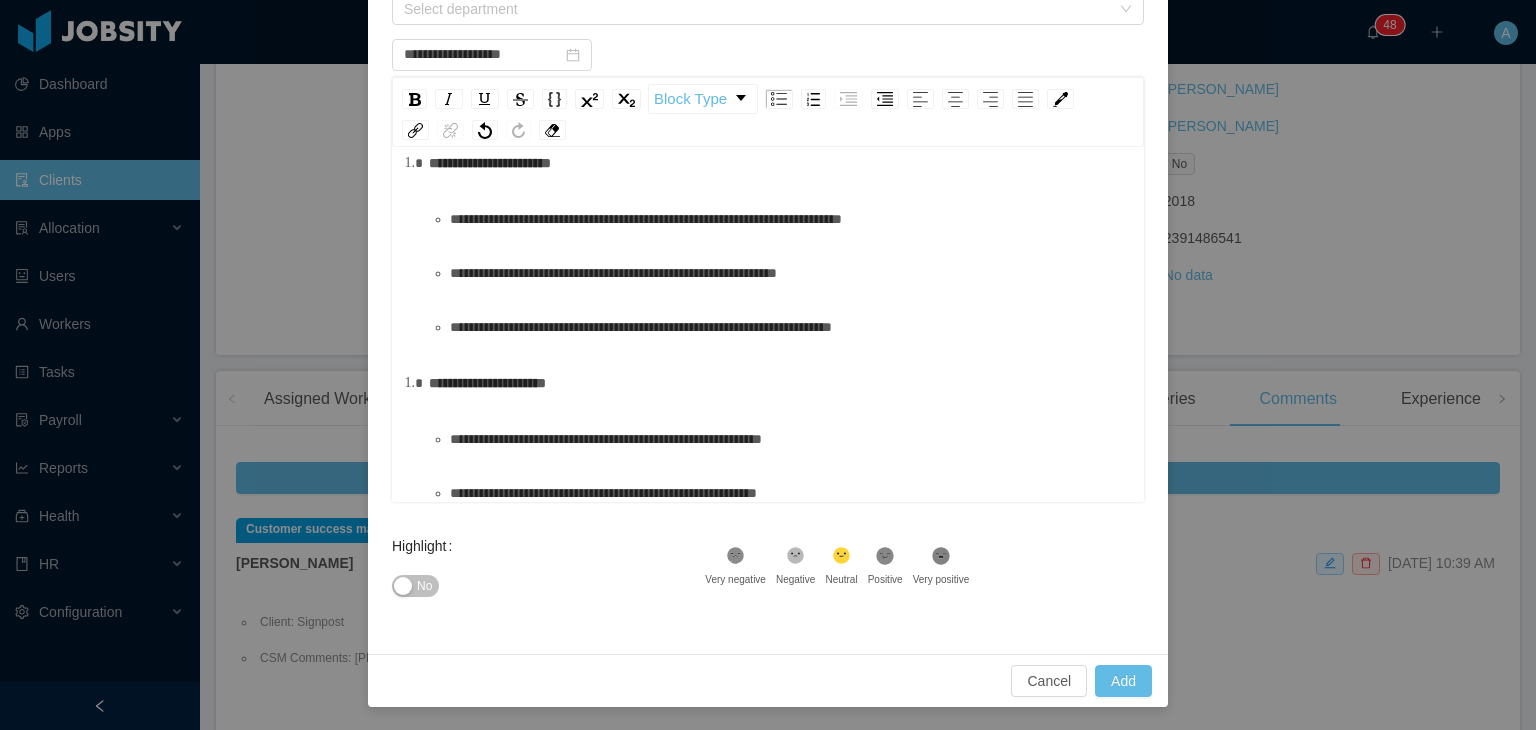 scroll, scrollTop: 256, scrollLeft: 0, axis: vertical 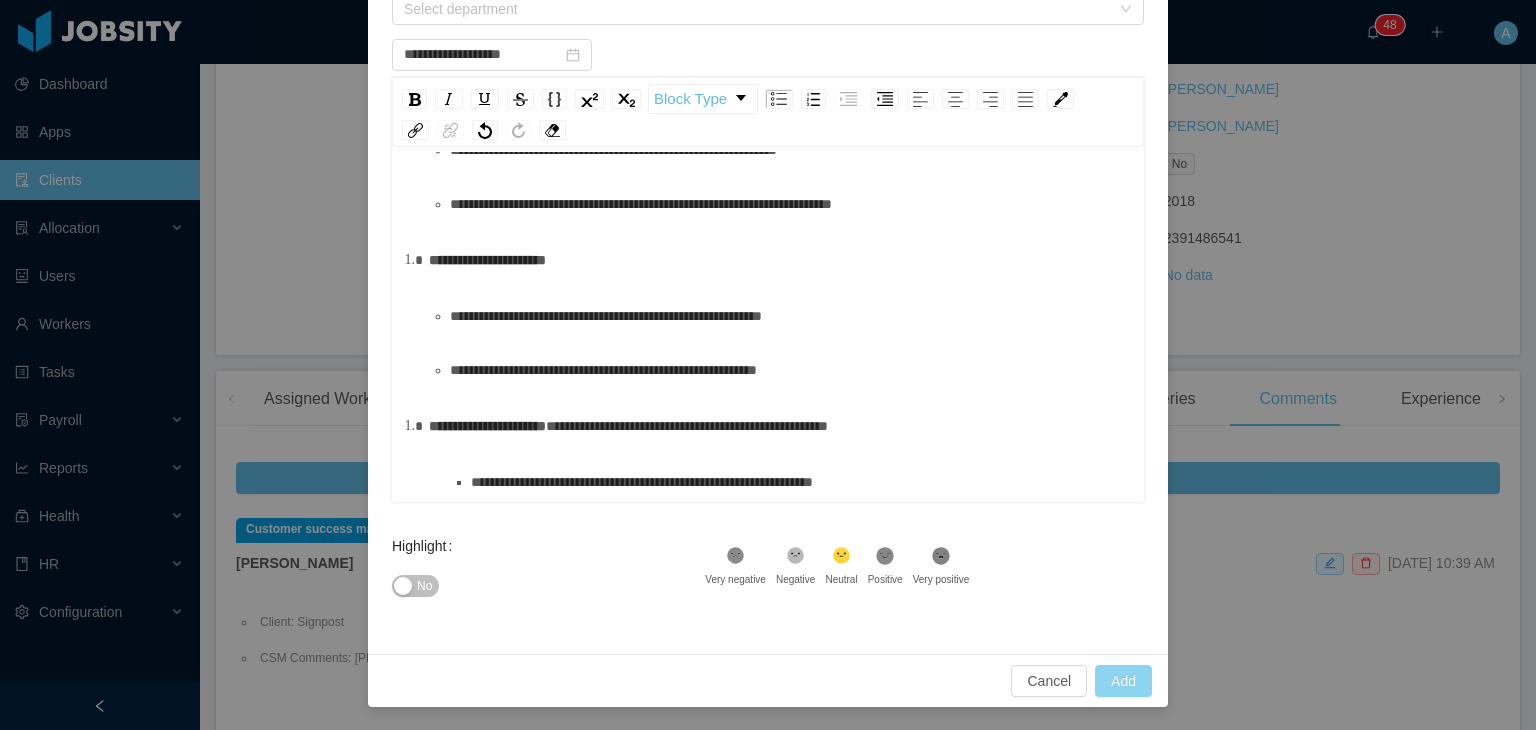 click on "Add" at bounding box center [1123, 681] 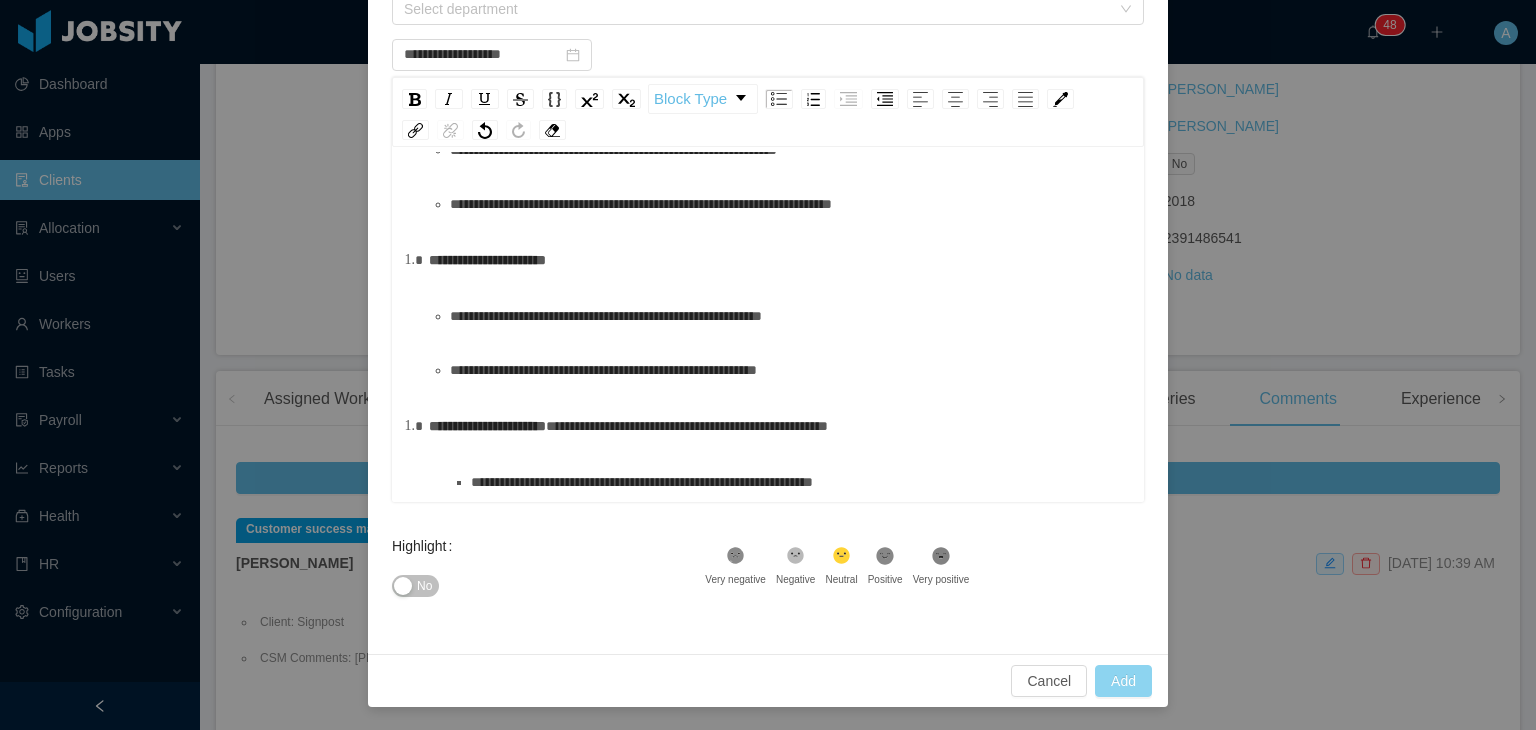 click on "Add" at bounding box center (1123, 681) 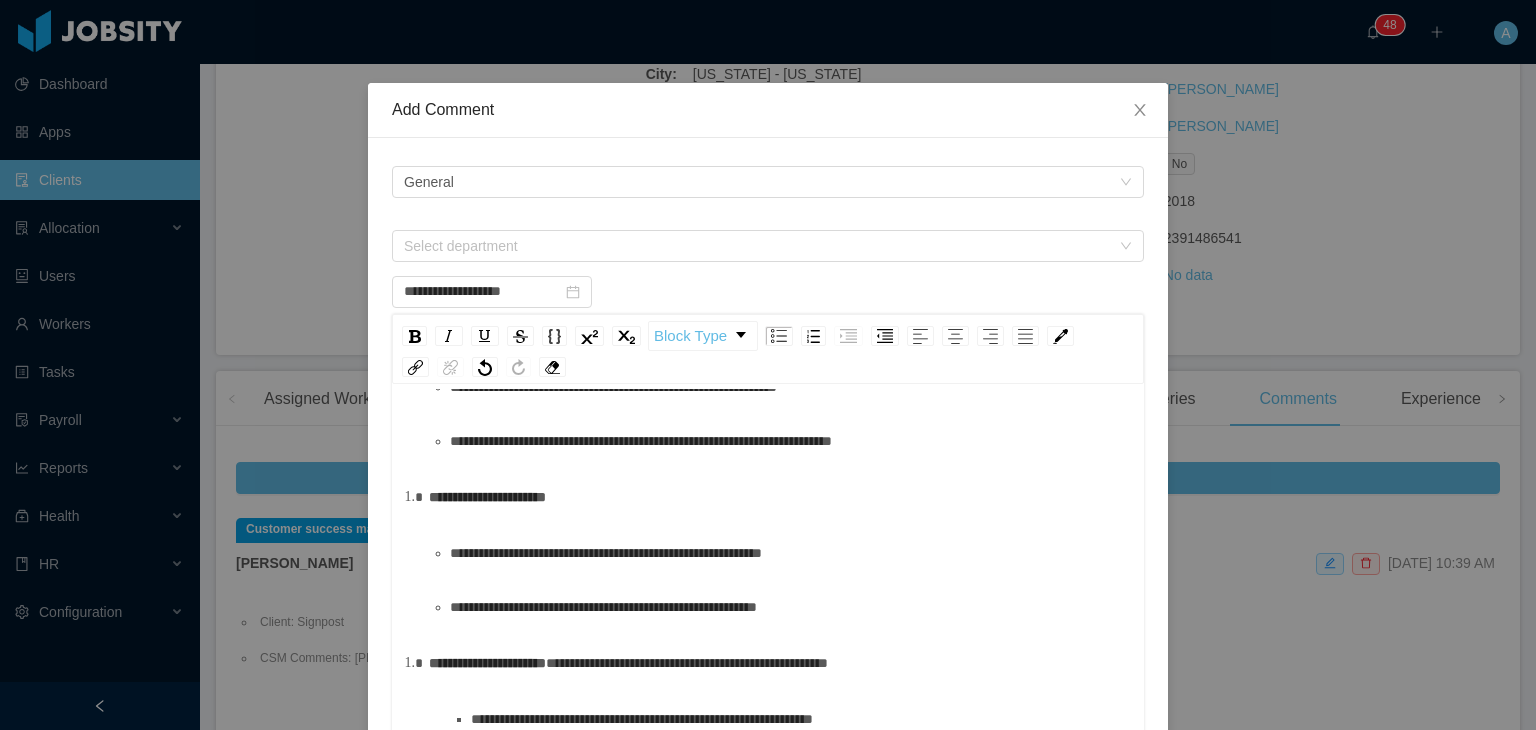 scroll, scrollTop: 0, scrollLeft: 0, axis: both 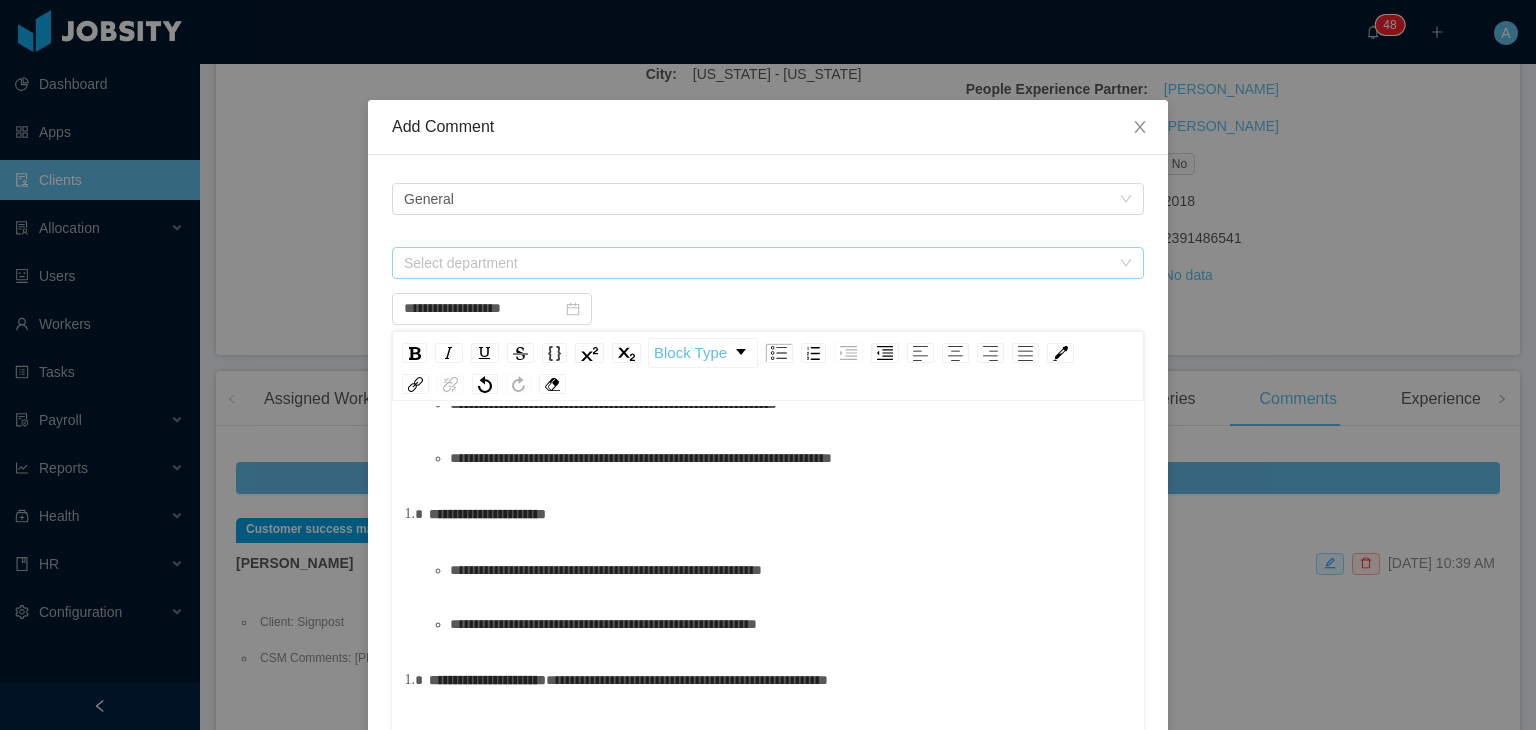click on "Select department" at bounding box center (757, 263) 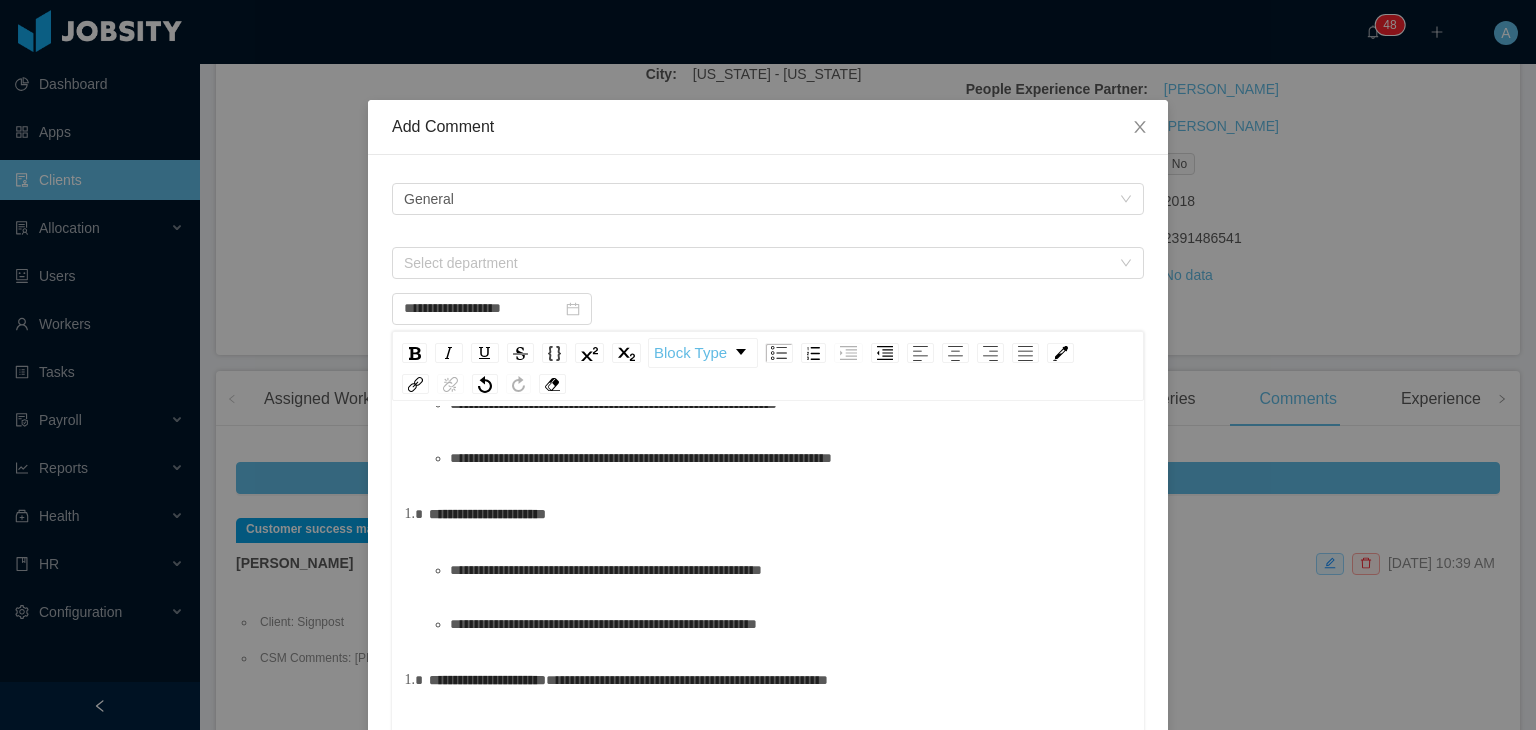 click on "**********" at bounding box center (768, 531) 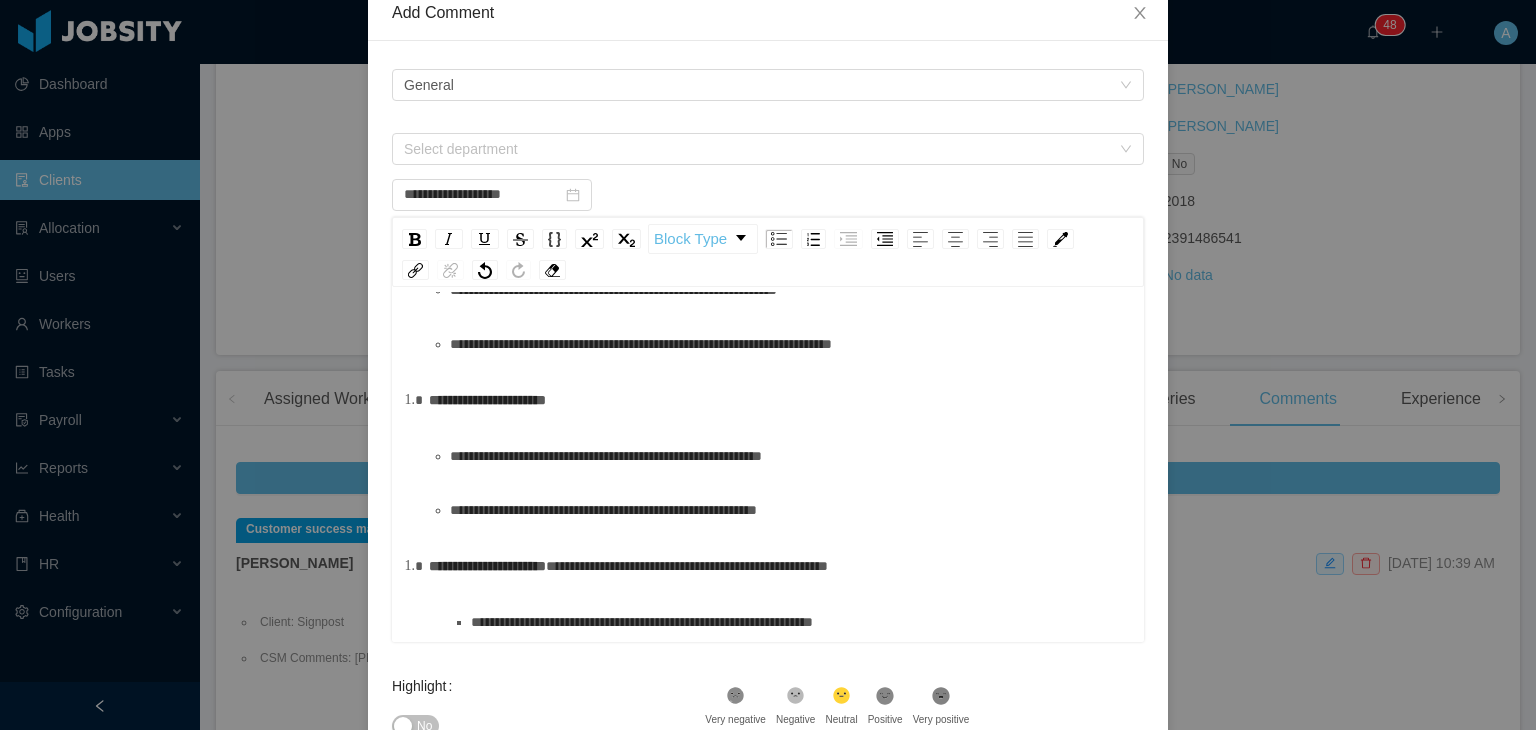 scroll, scrollTop: 254, scrollLeft: 0, axis: vertical 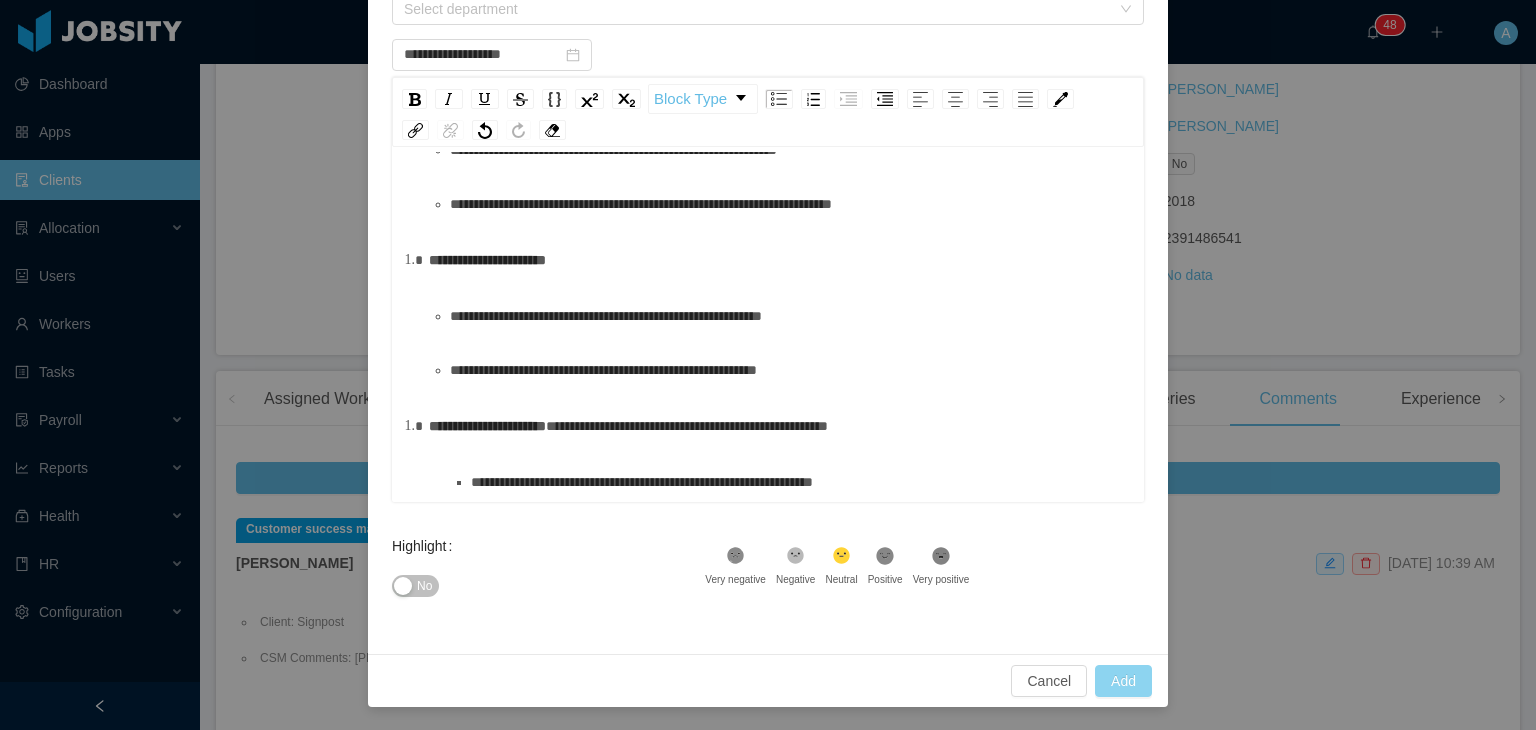 click on "Add" at bounding box center (1123, 681) 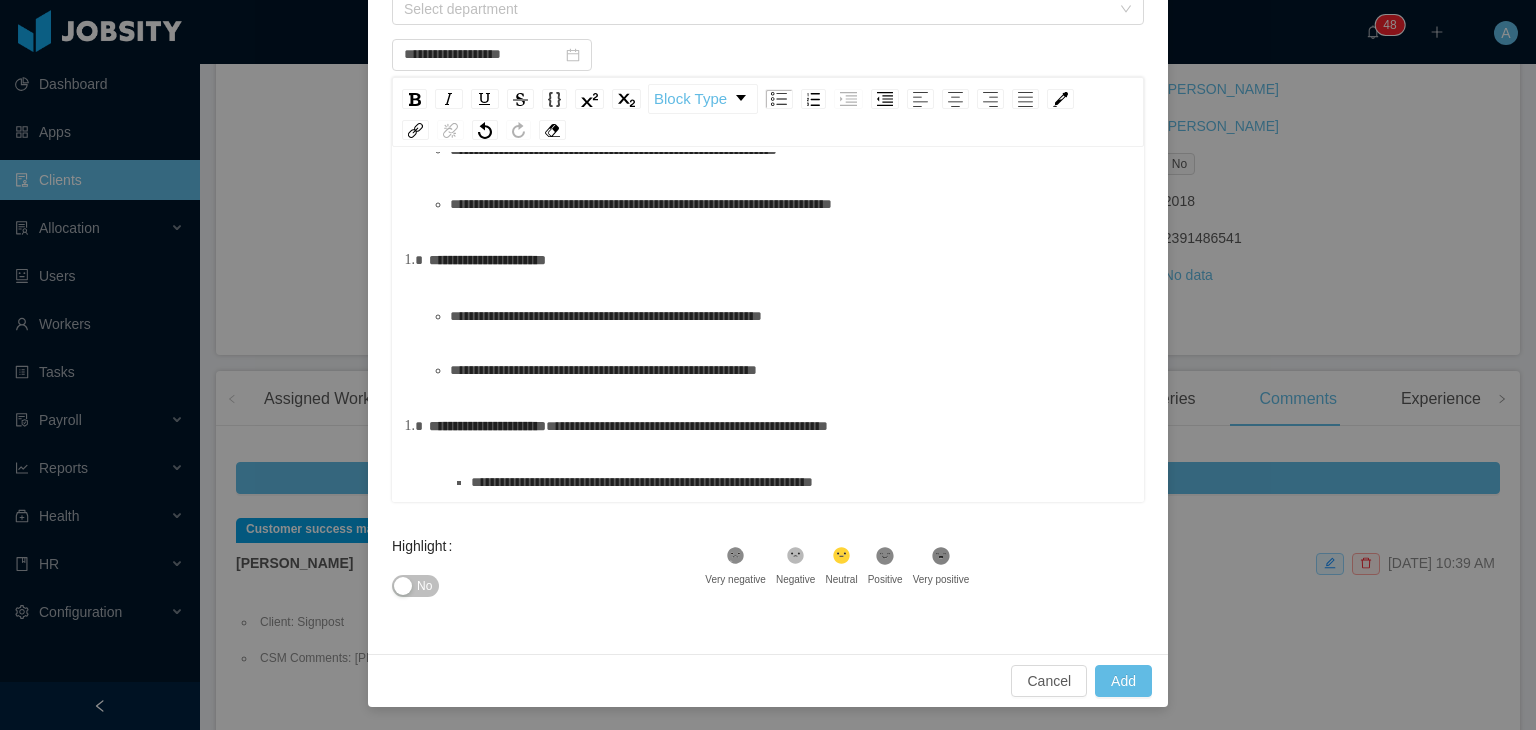 drag, startPoint x: 894, startPoint y: 415, endPoint x: 884, endPoint y: 416, distance: 10.049875 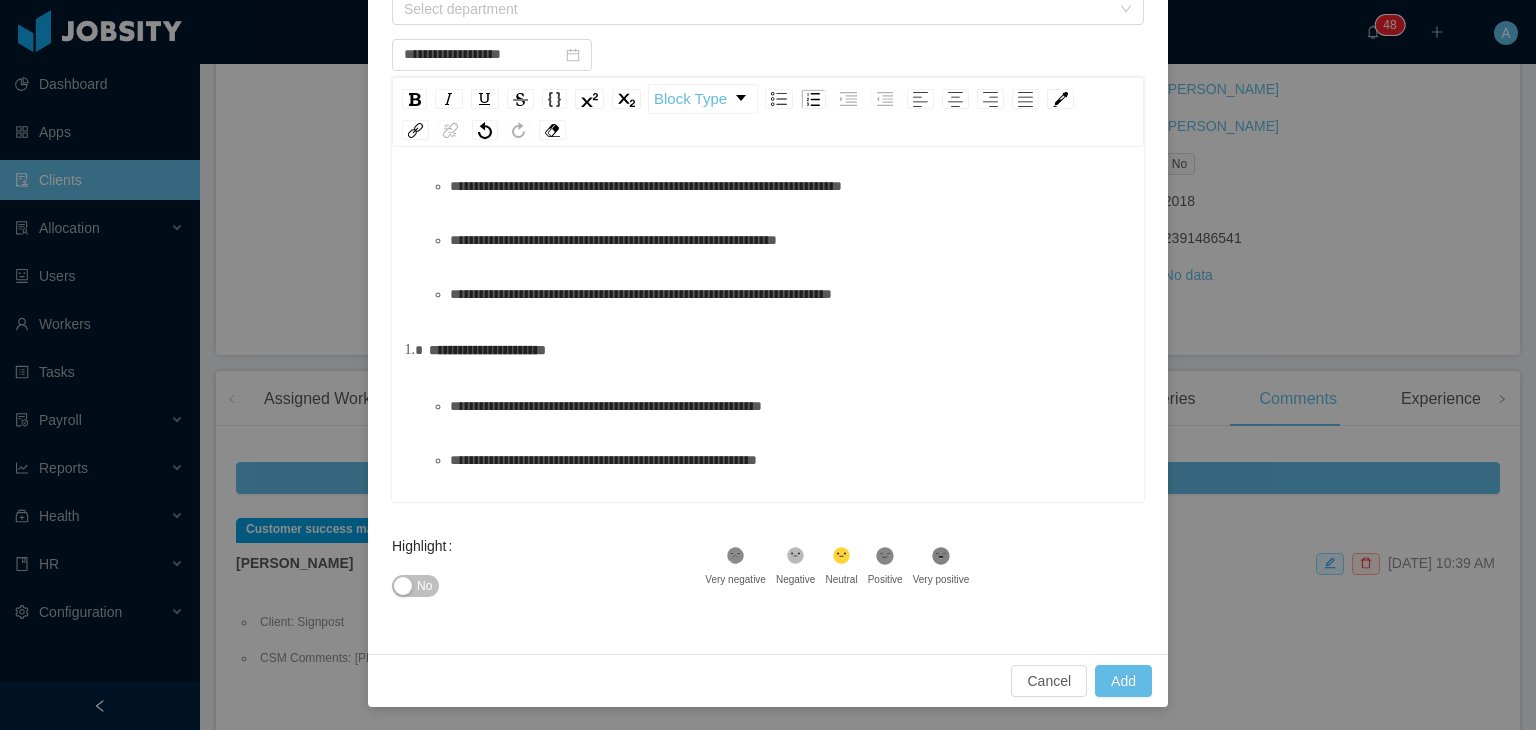 scroll, scrollTop: 0, scrollLeft: 0, axis: both 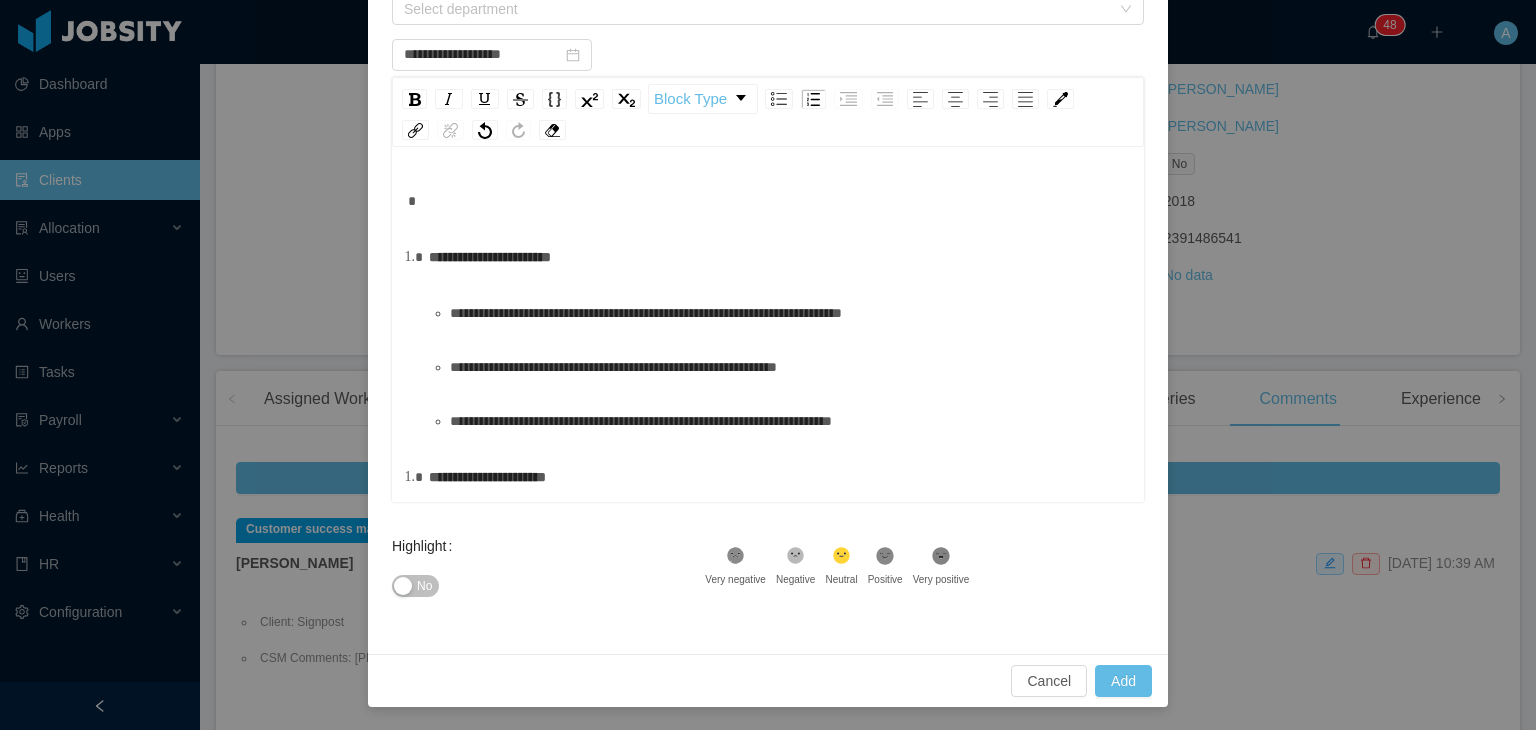 click on "**********" at bounding box center [779, 257] 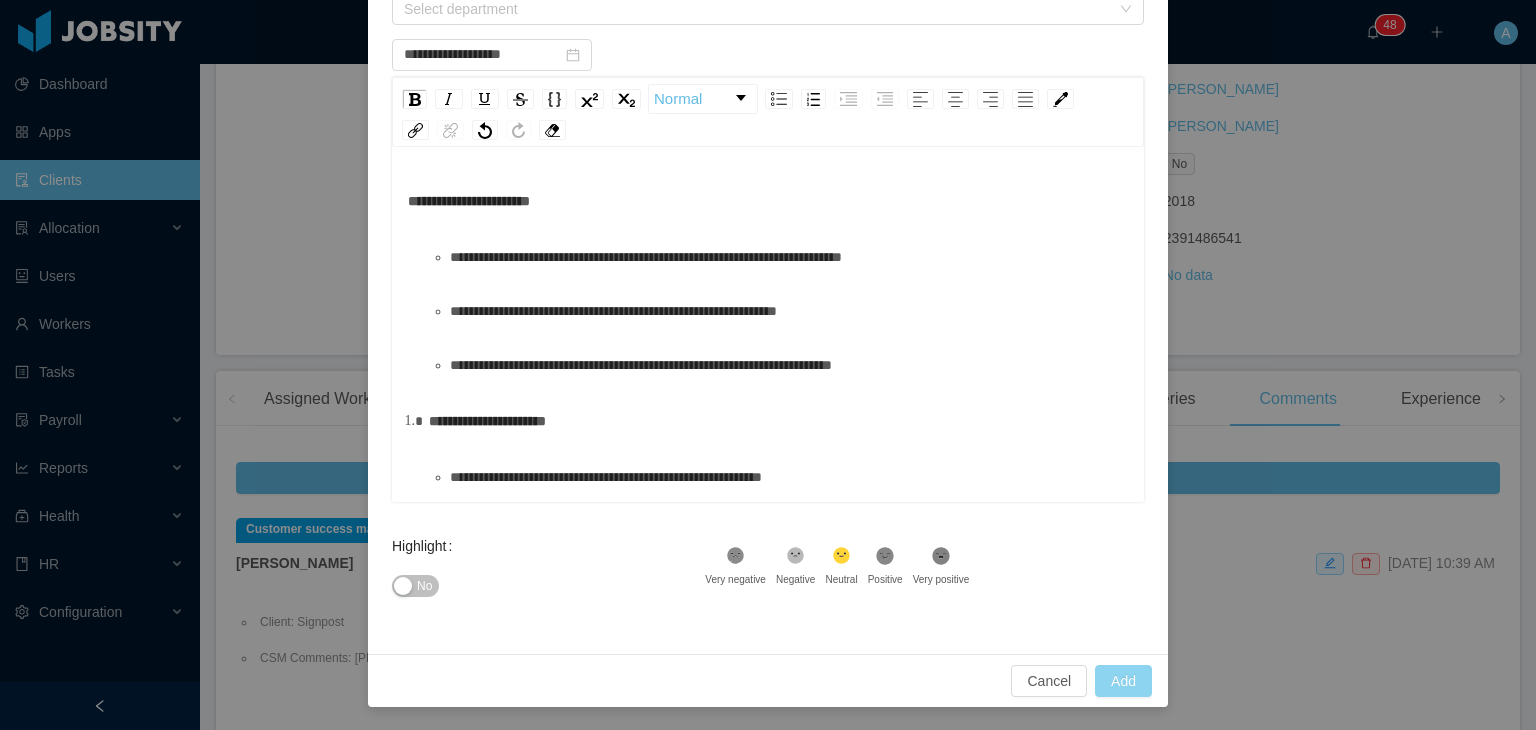 click on "Add" at bounding box center (1123, 681) 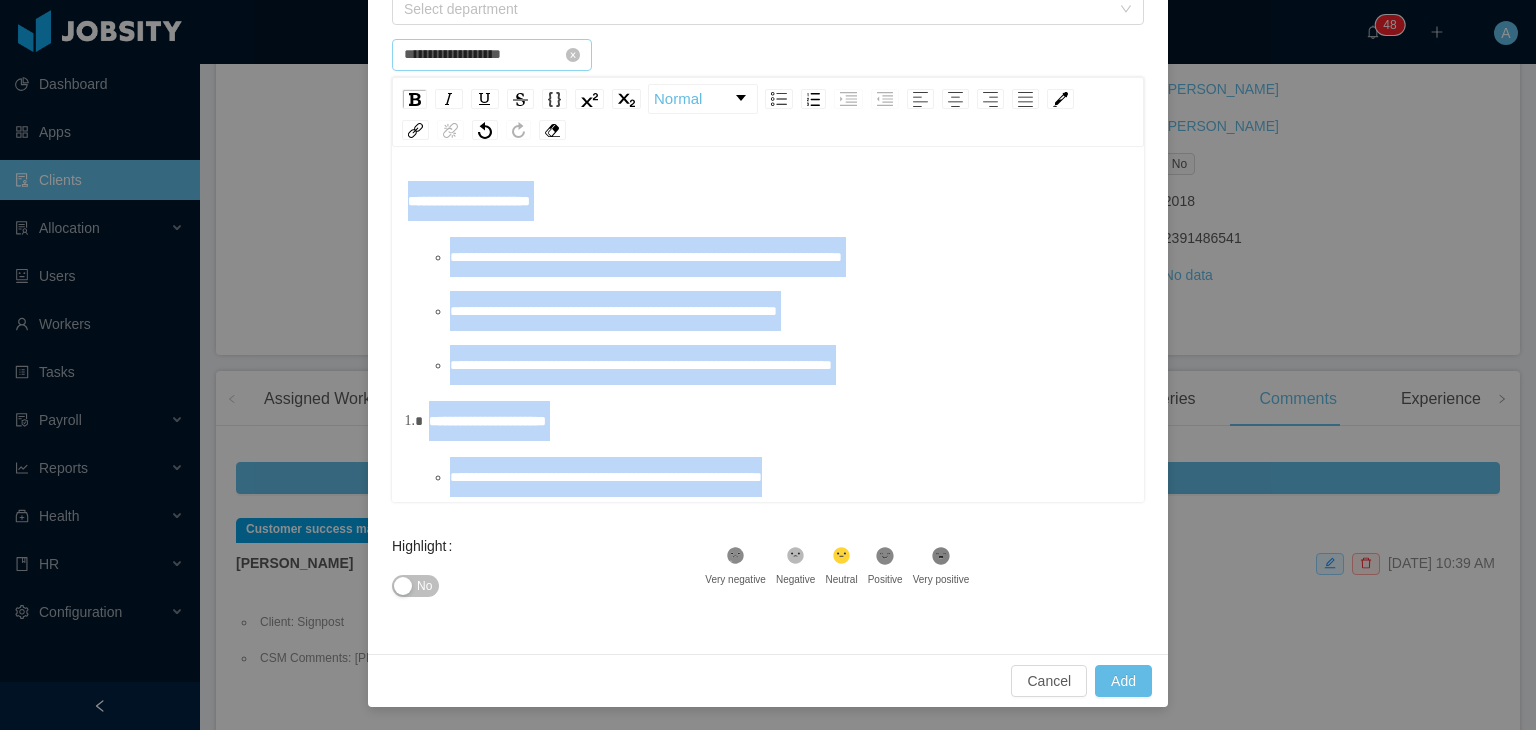drag, startPoint x: 876, startPoint y: 478, endPoint x: 391, endPoint y: 37, distance: 655.51965 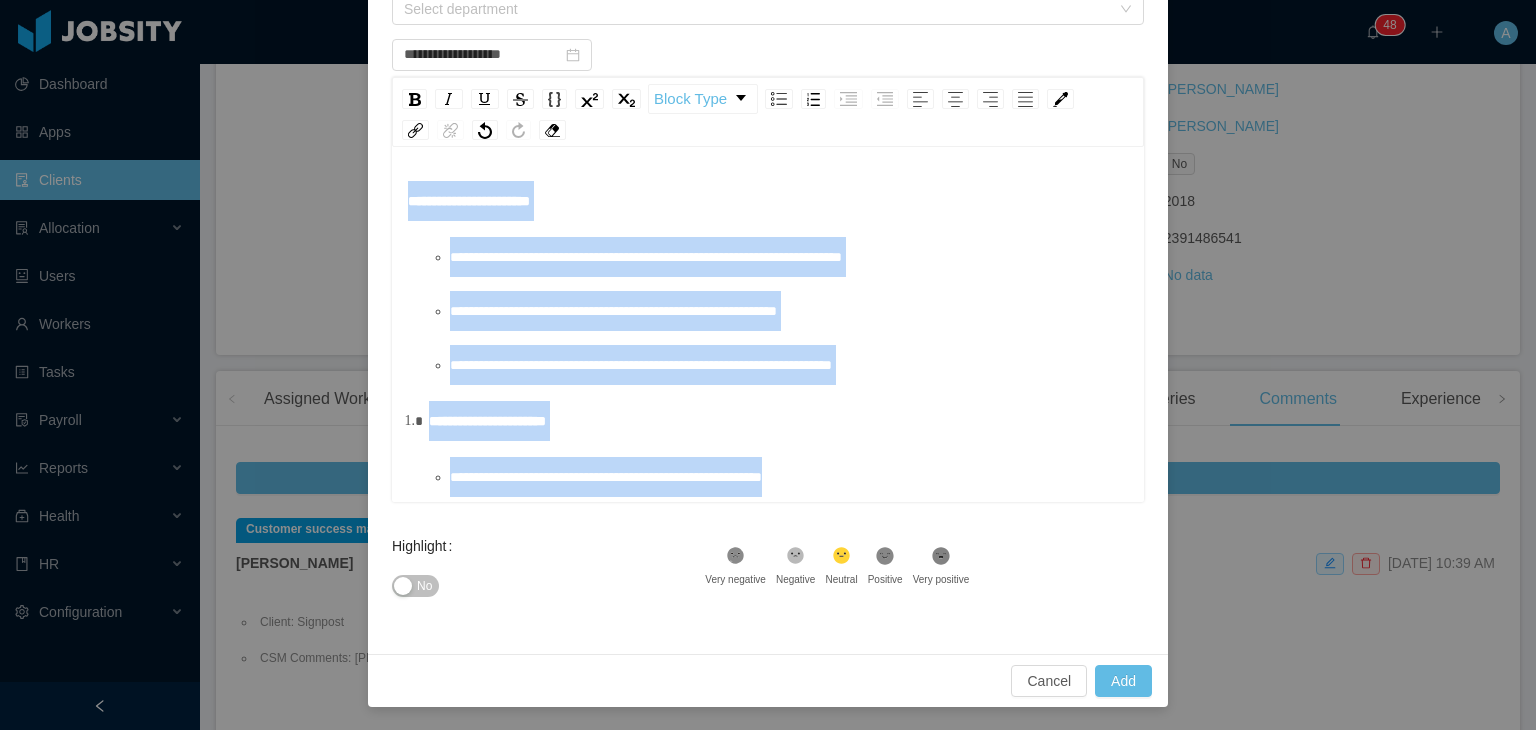 copy on "**********" 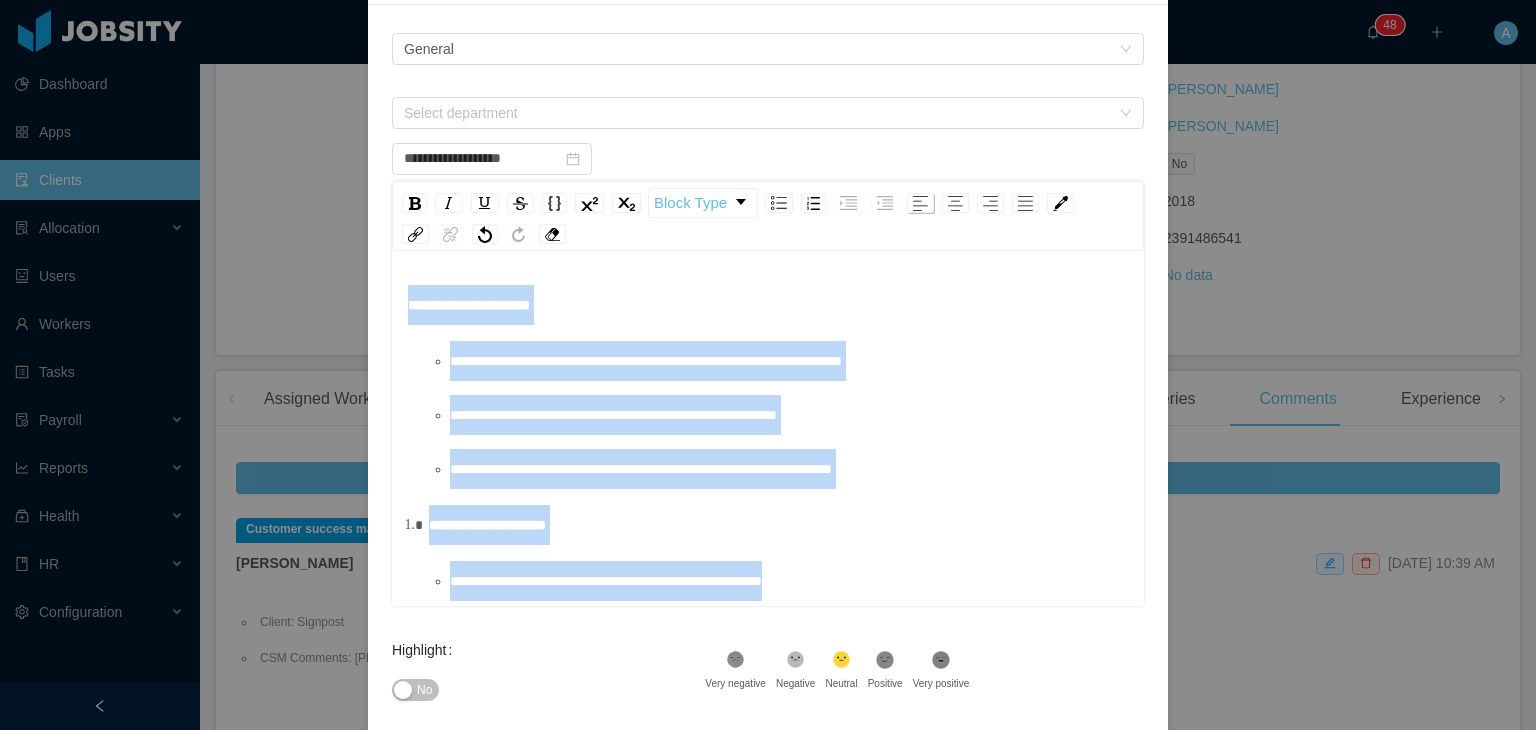 scroll, scrollTop: 0, scrollLeft: 0, axis: both 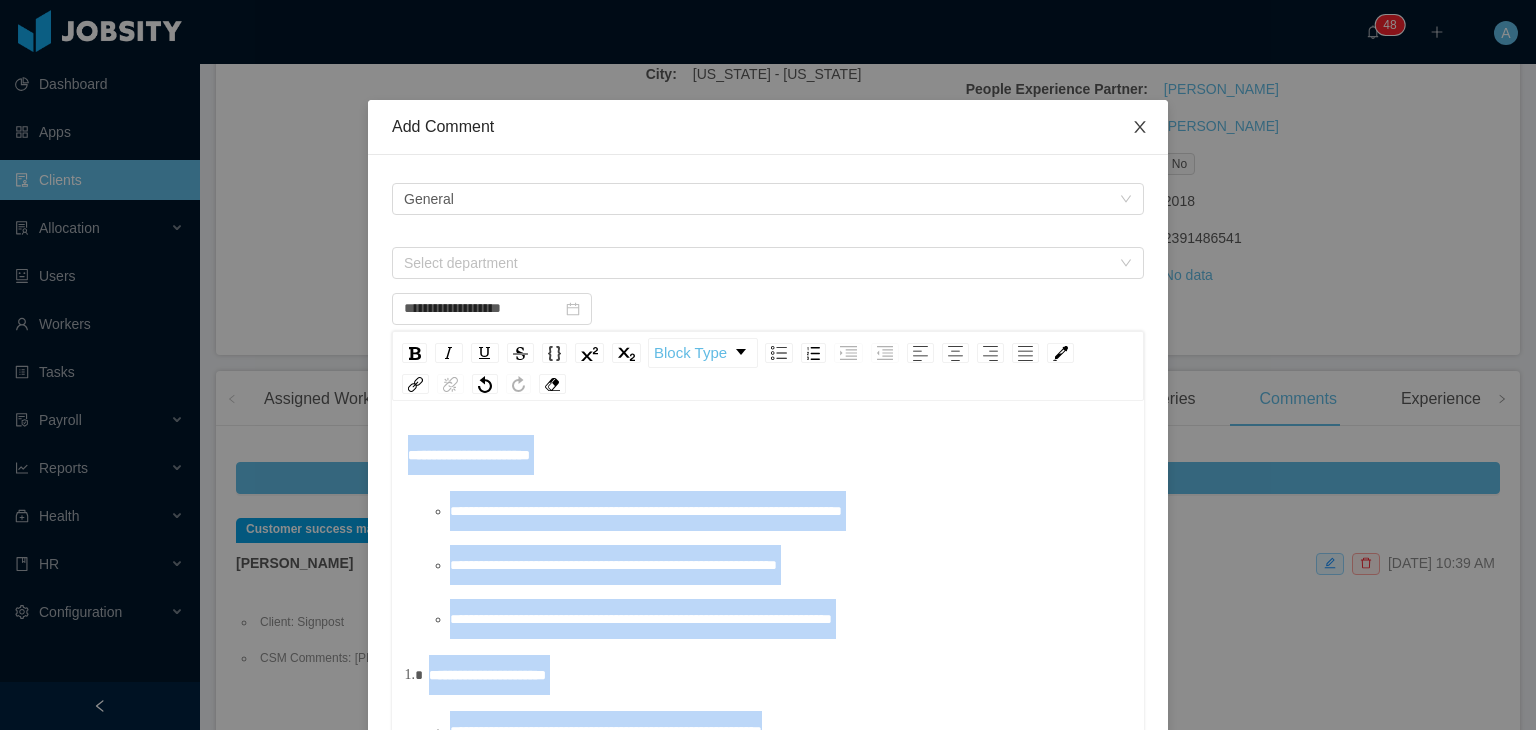 type on "**********" 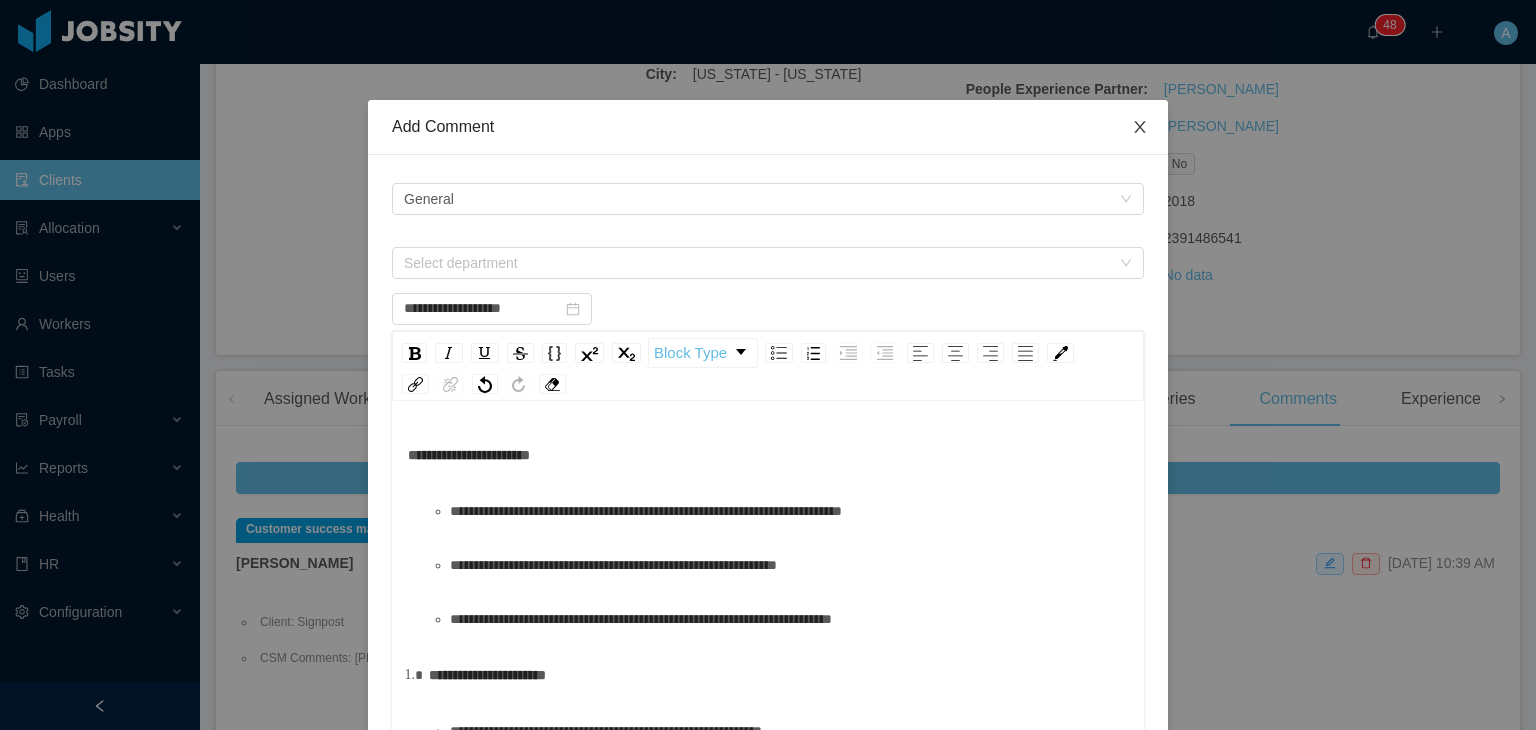click 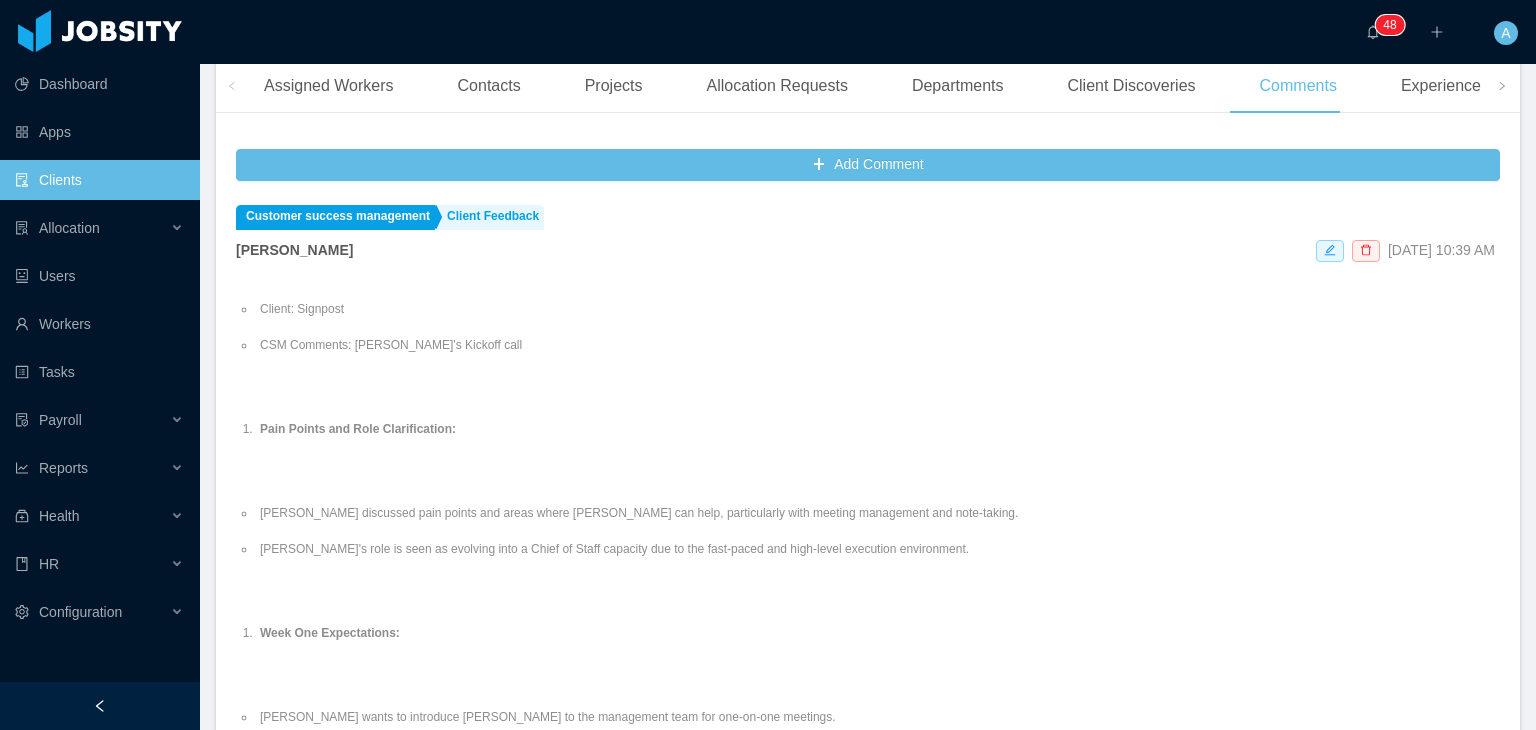 scroll, scrollTop: 484, scrollLeft: 0, axis: vertical 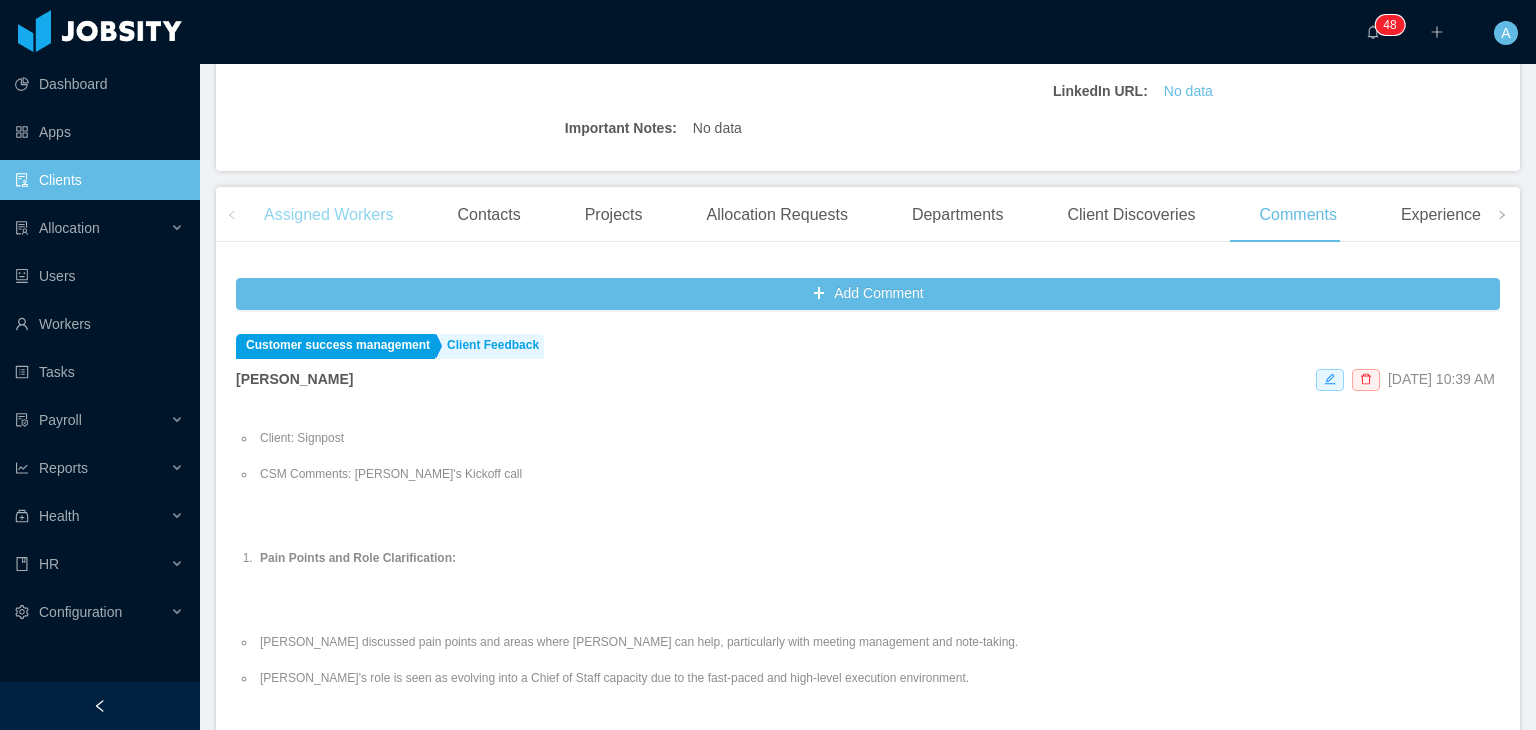 click on "Assigned Workers" at bounding box center [329, 215] 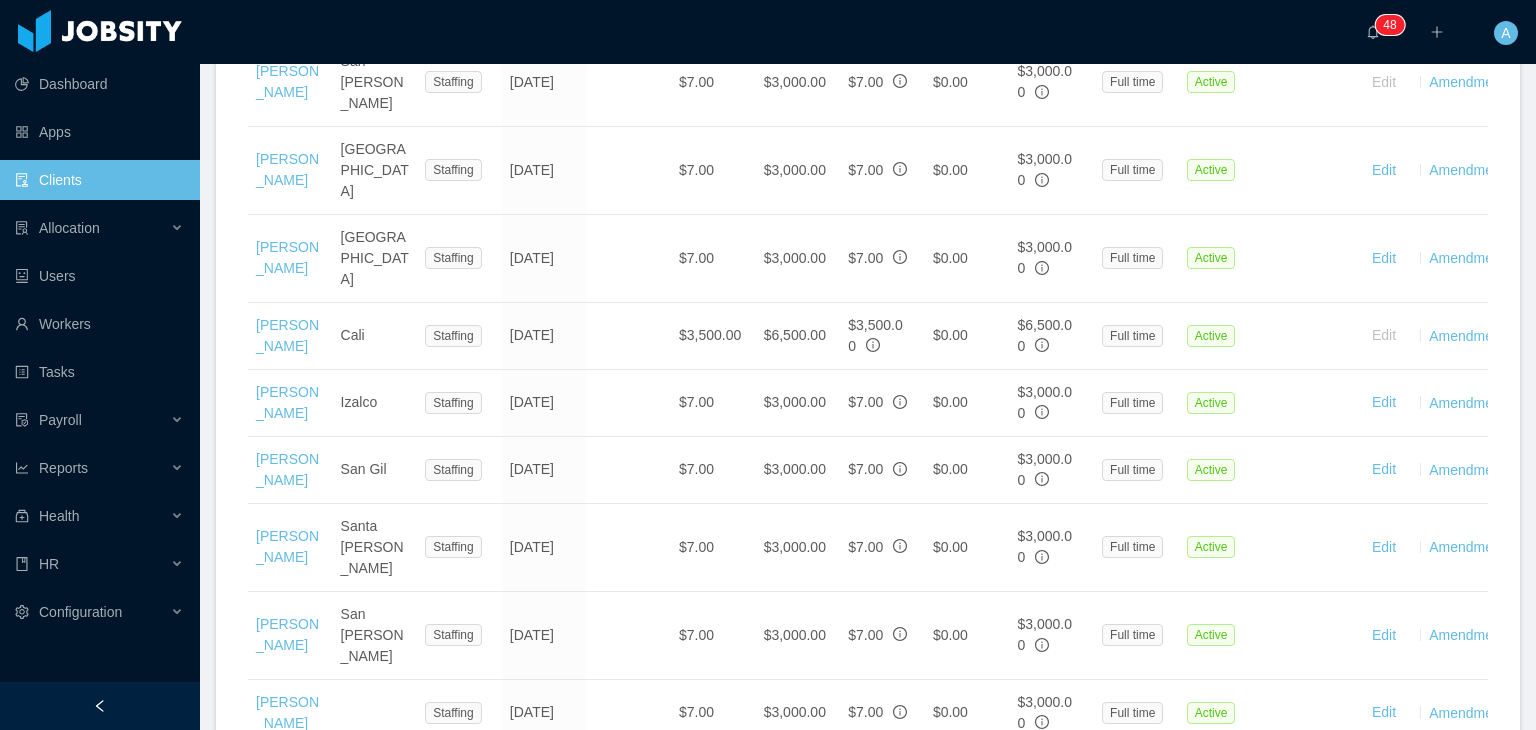 scroll, scrollTop: 2084, scrollLeft: 0, axis: vertical 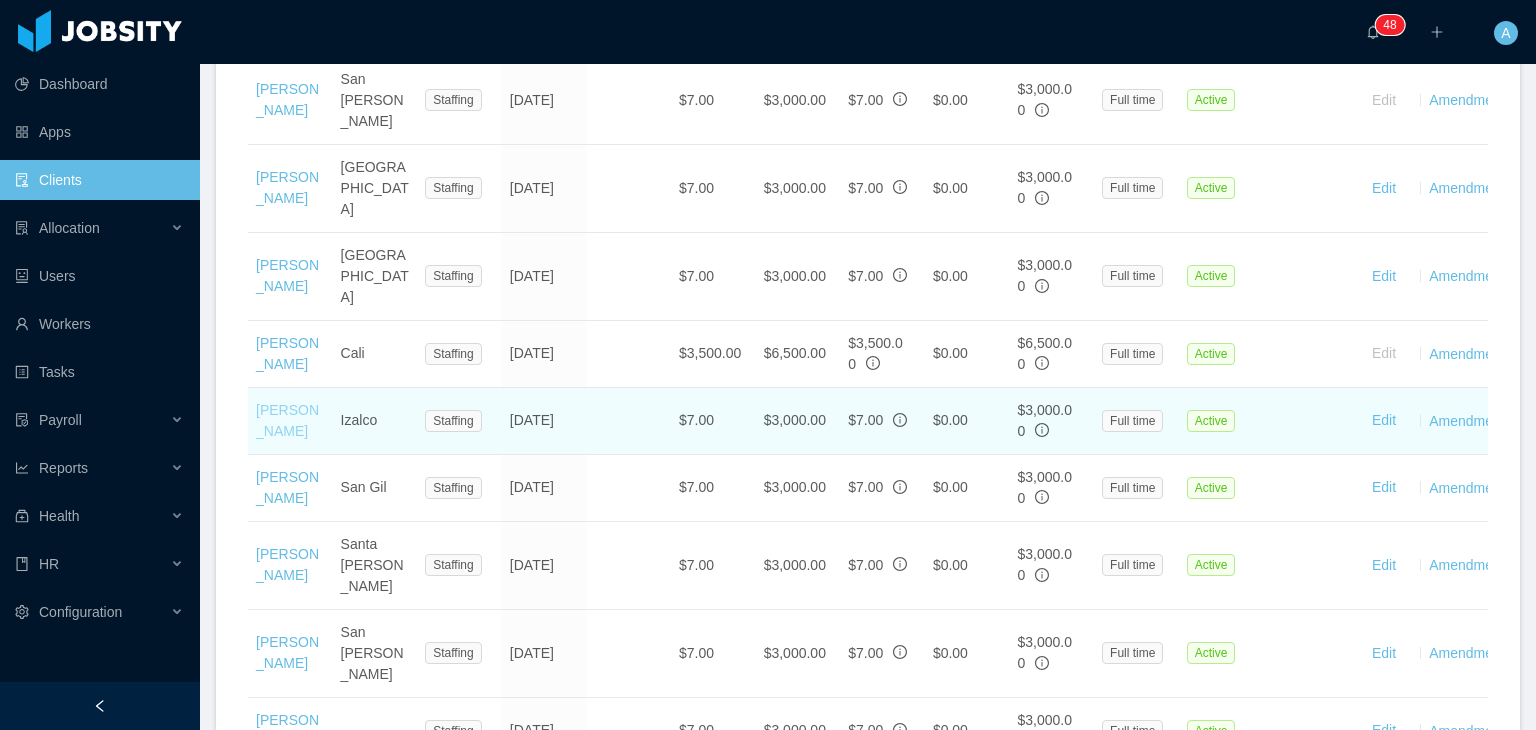 click on "[PERSON_NAME]" at bounding box center (287, 420) 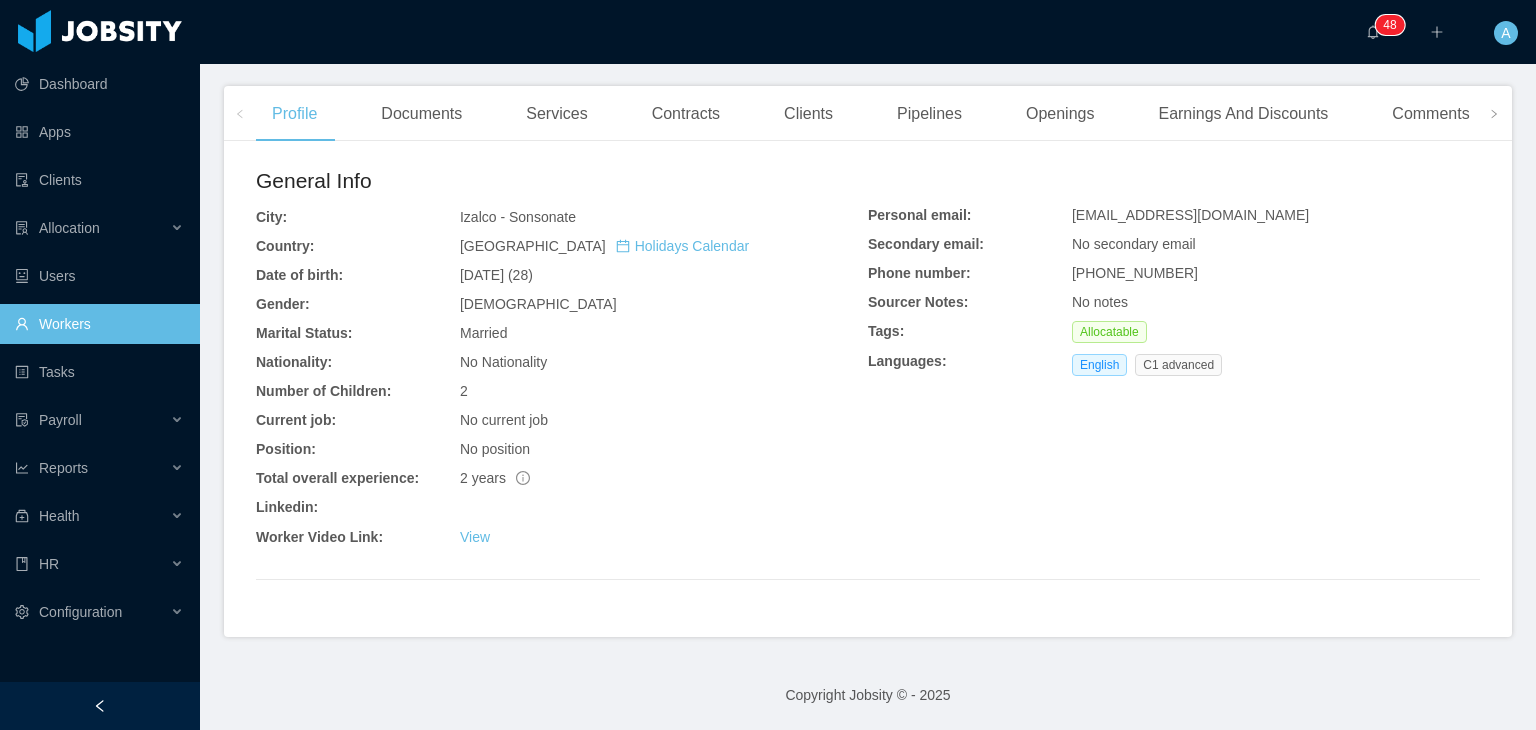 scroll, scrollTop: 501, scrollLeft: 0, axis: vertical 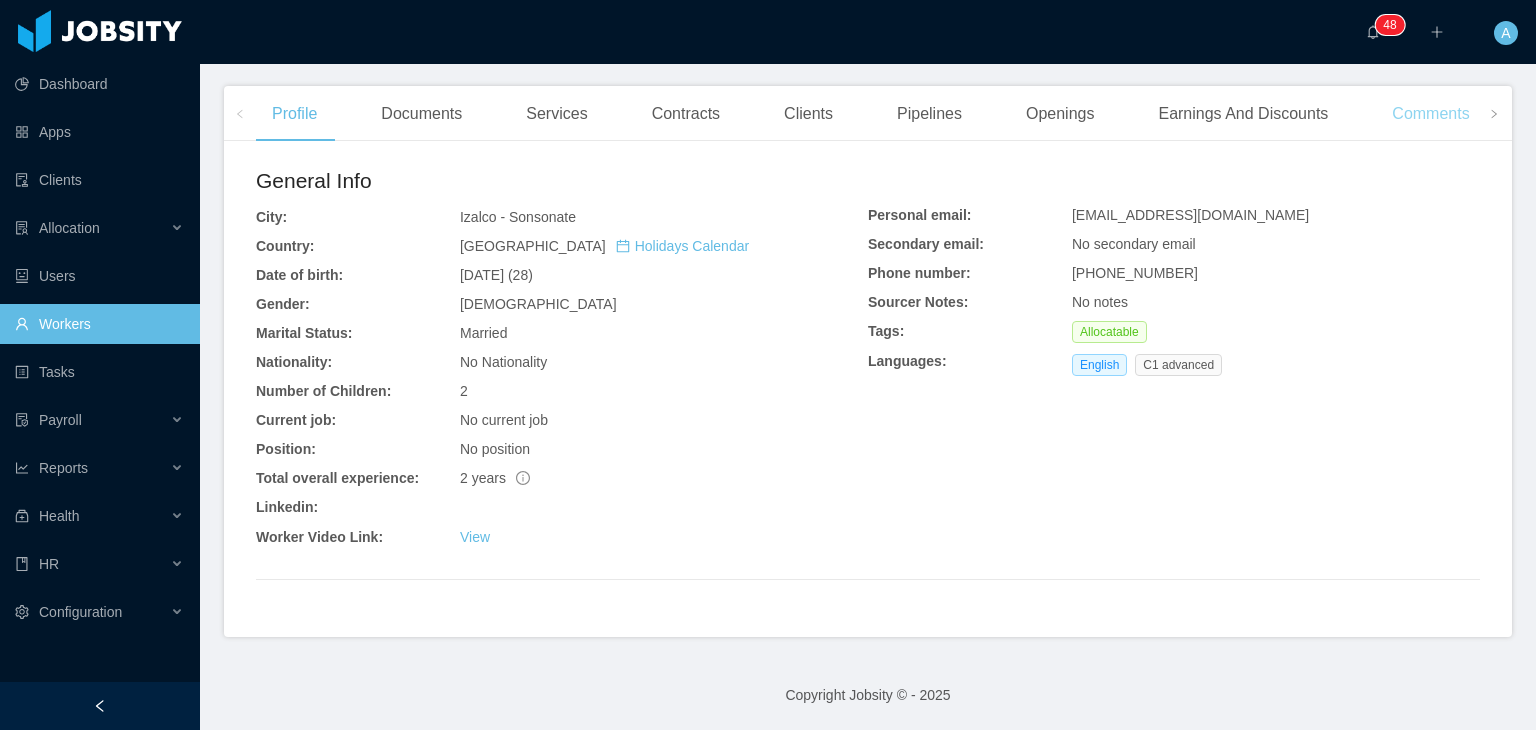 click on "Comments" at bounding box center (1430, 114) 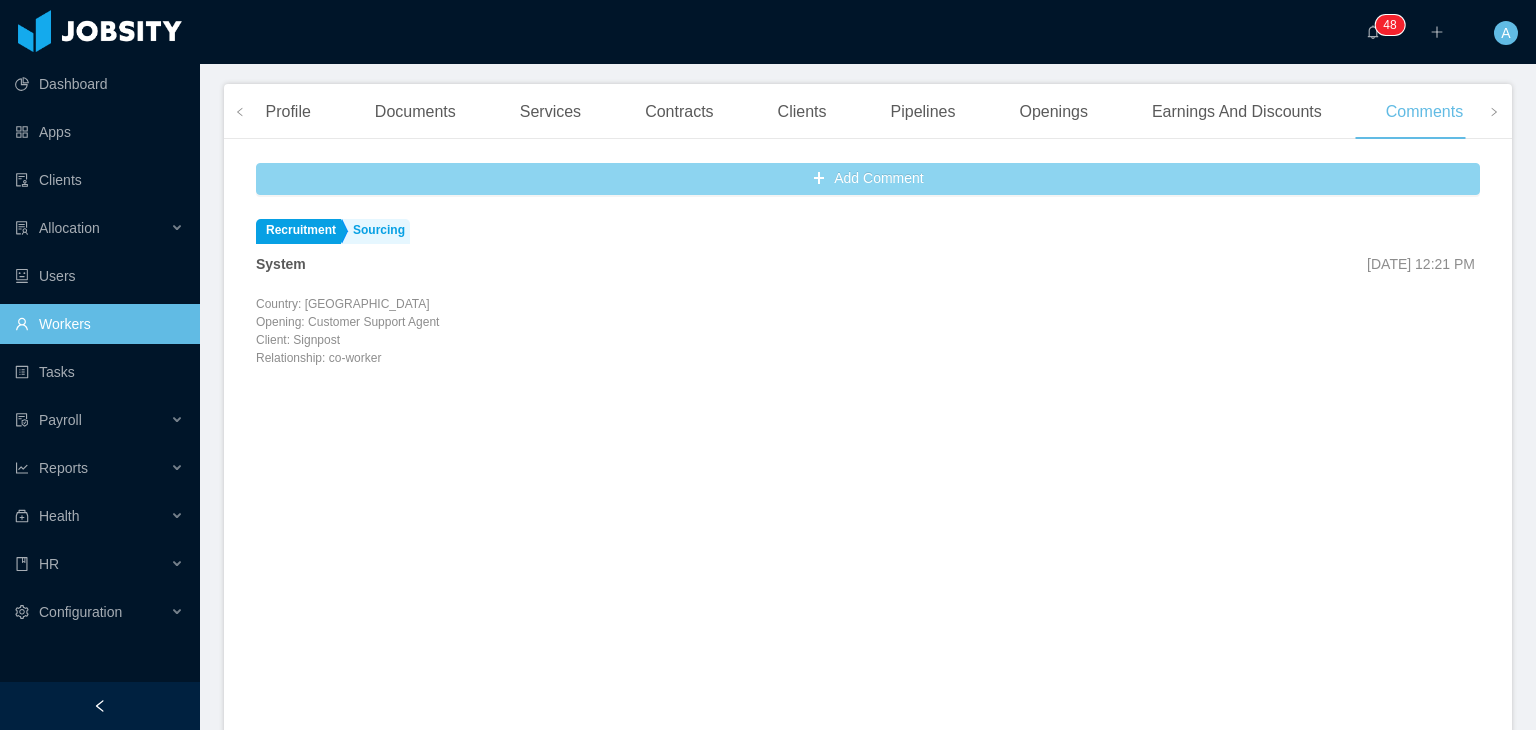 click on "Add Comment" at bounding box center [868, 179] 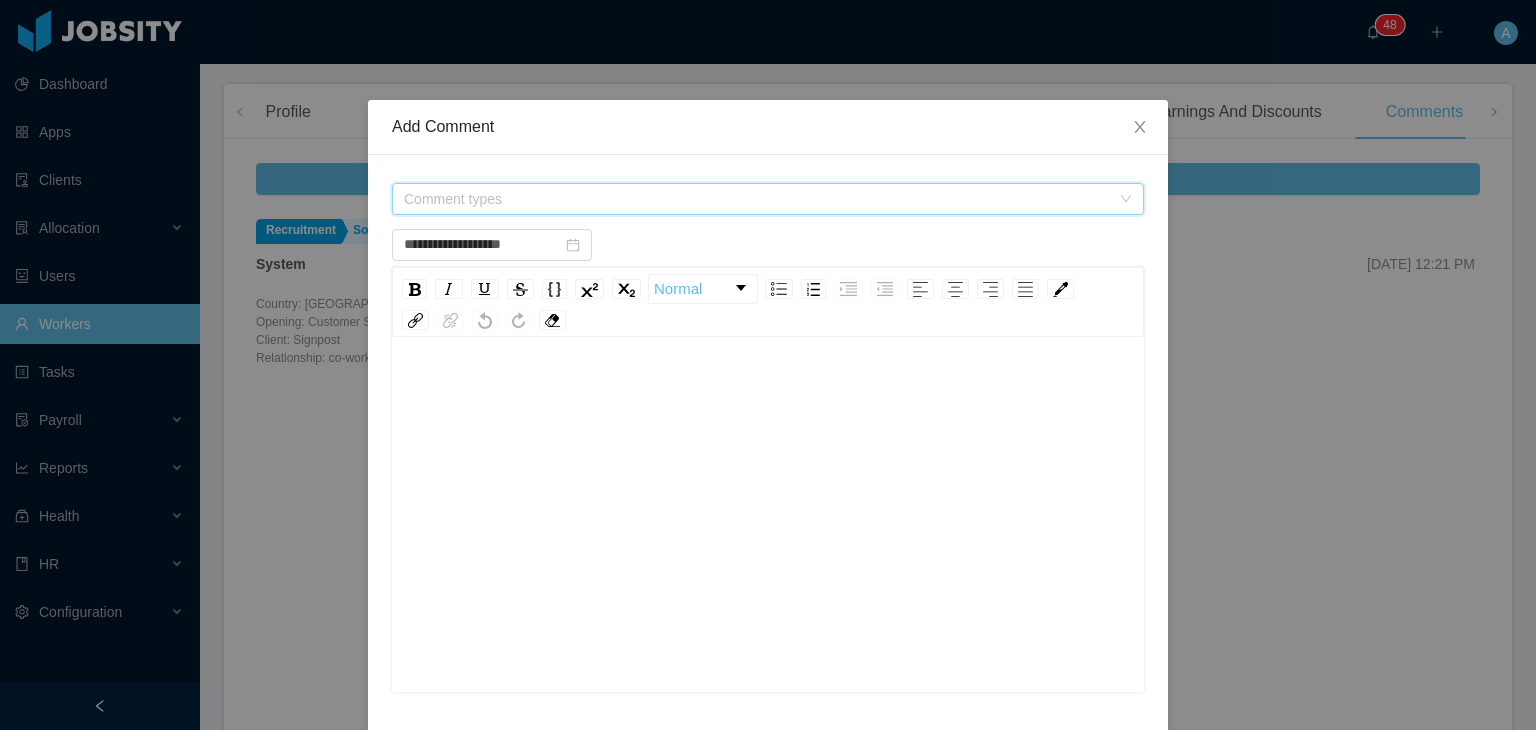 click on "Comment types" at bounding box center [757, 199] 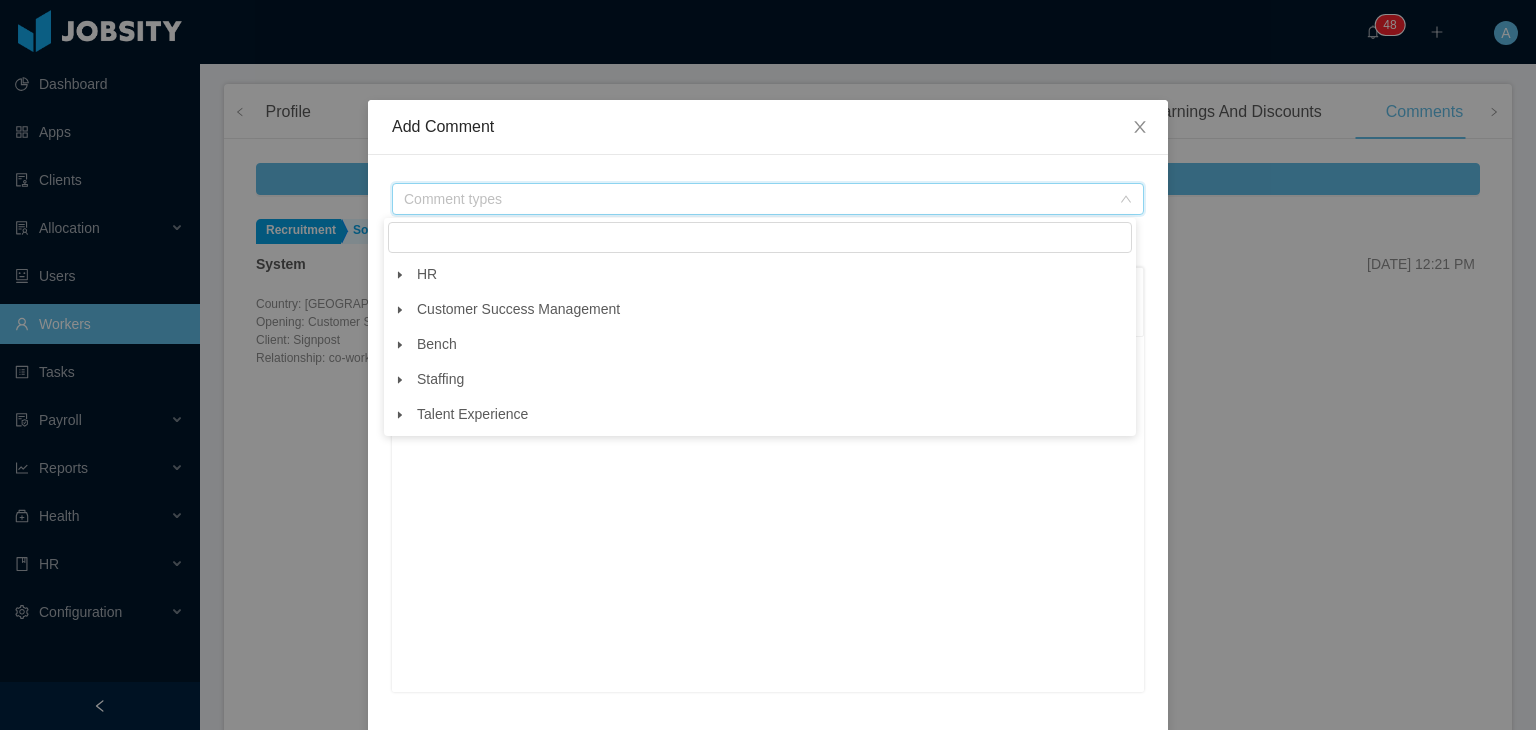 click 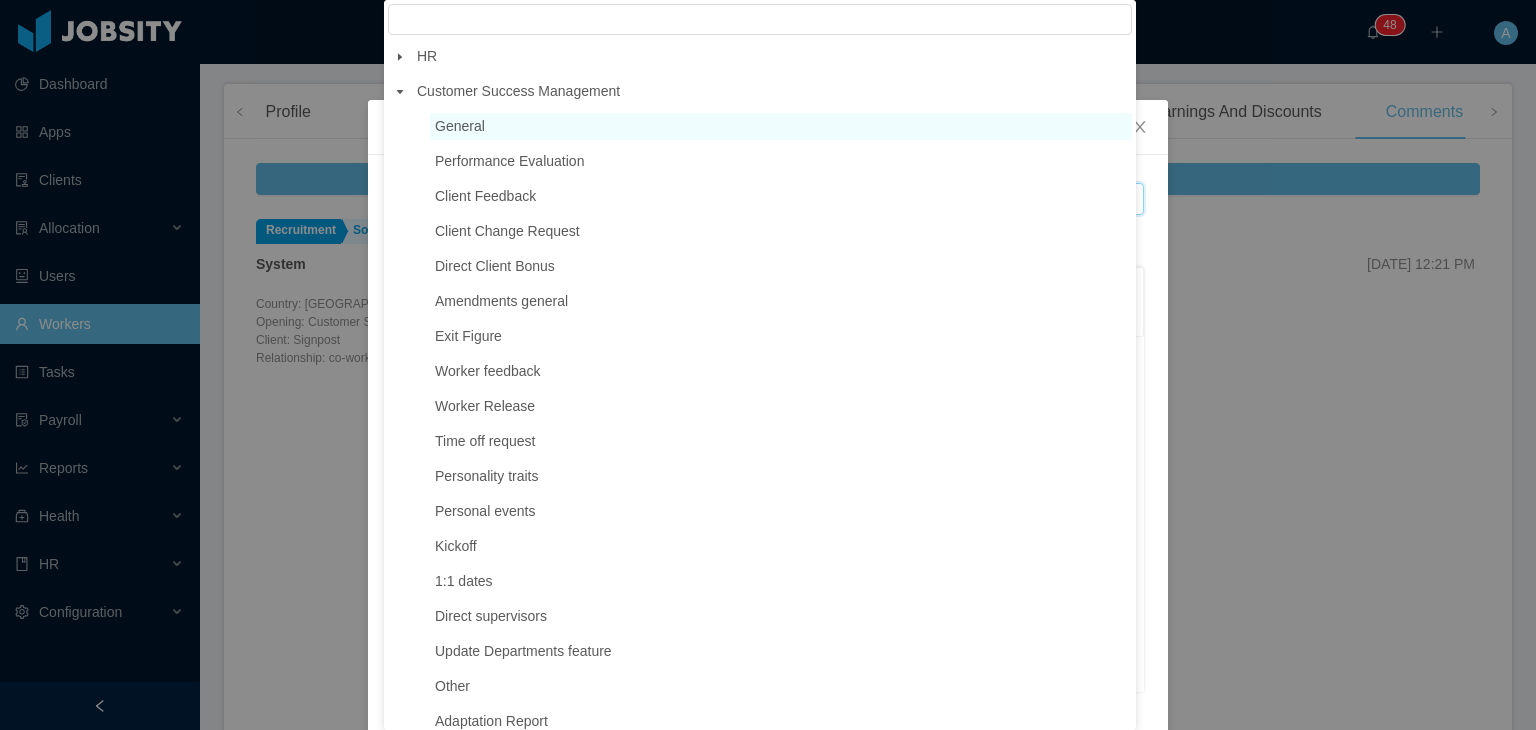 click on "General" at bounding box center [460, 126] 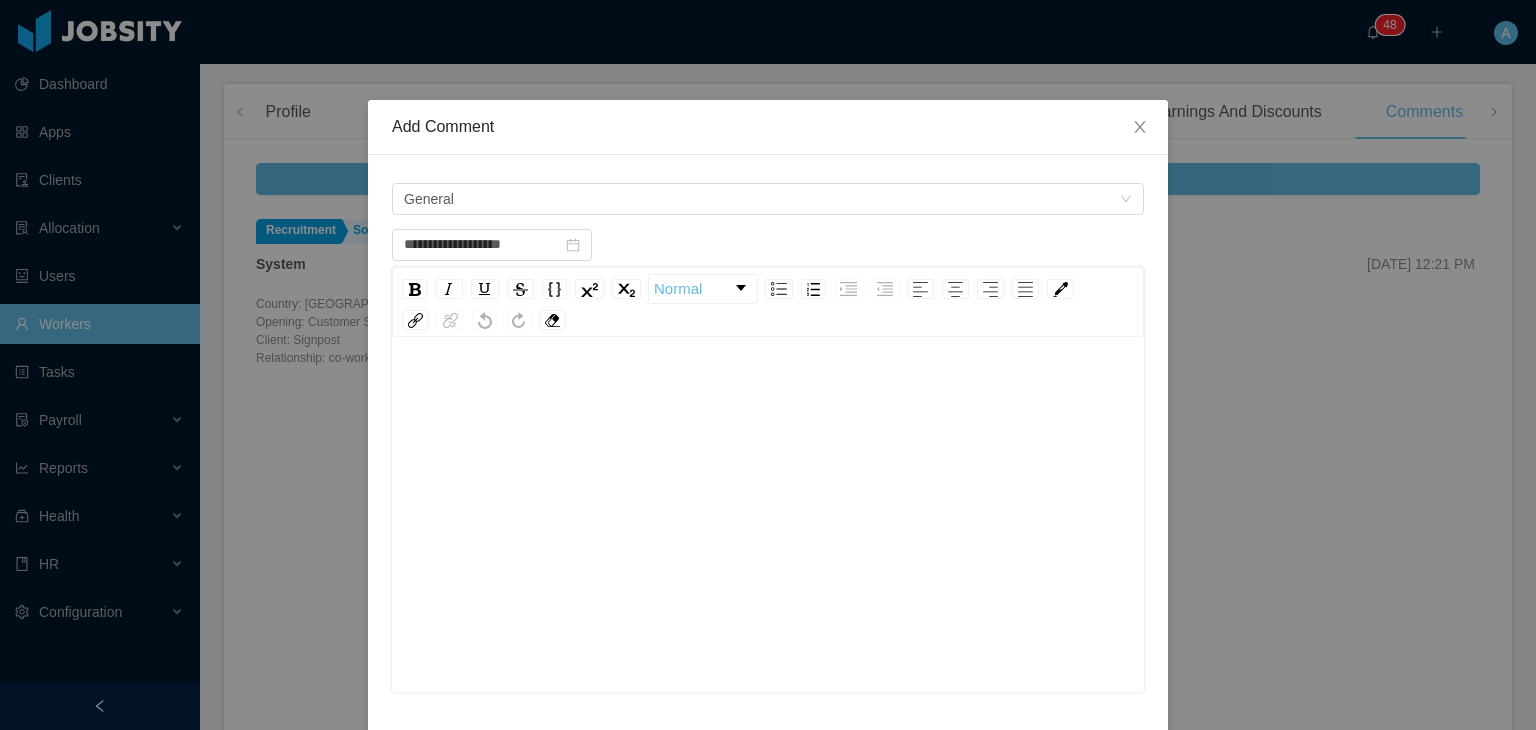 click at bounding box center [768, 391] 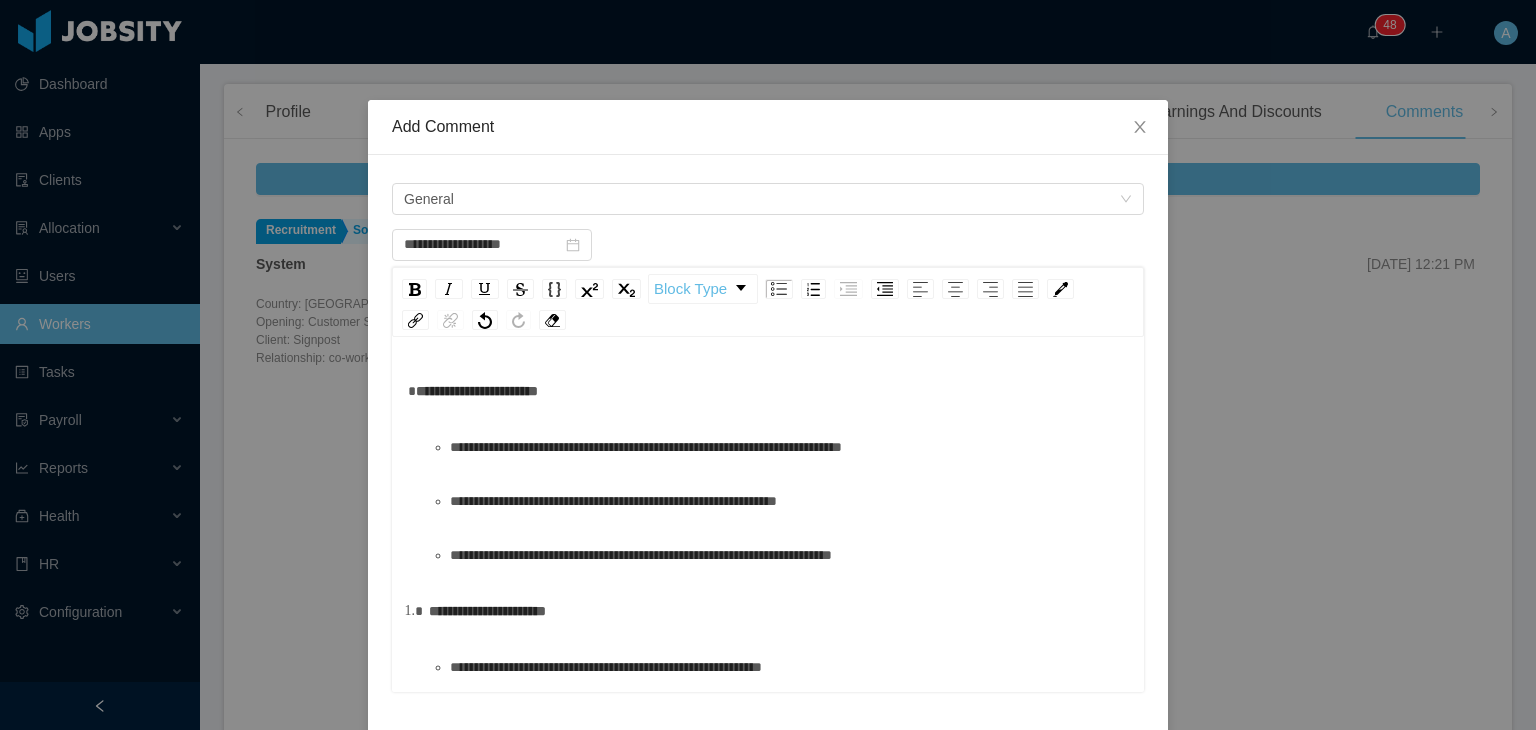 click at bounding box center [412, 391] 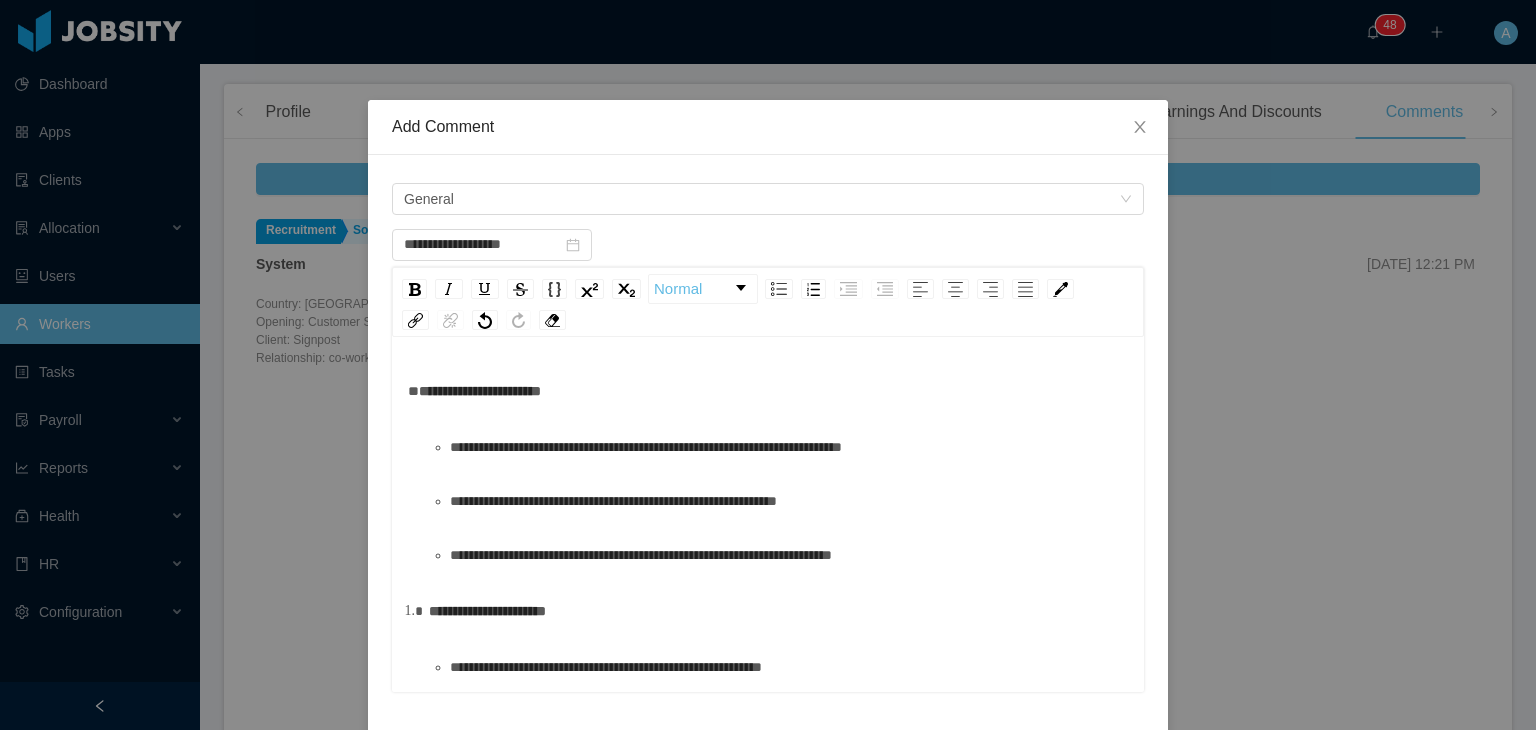 type 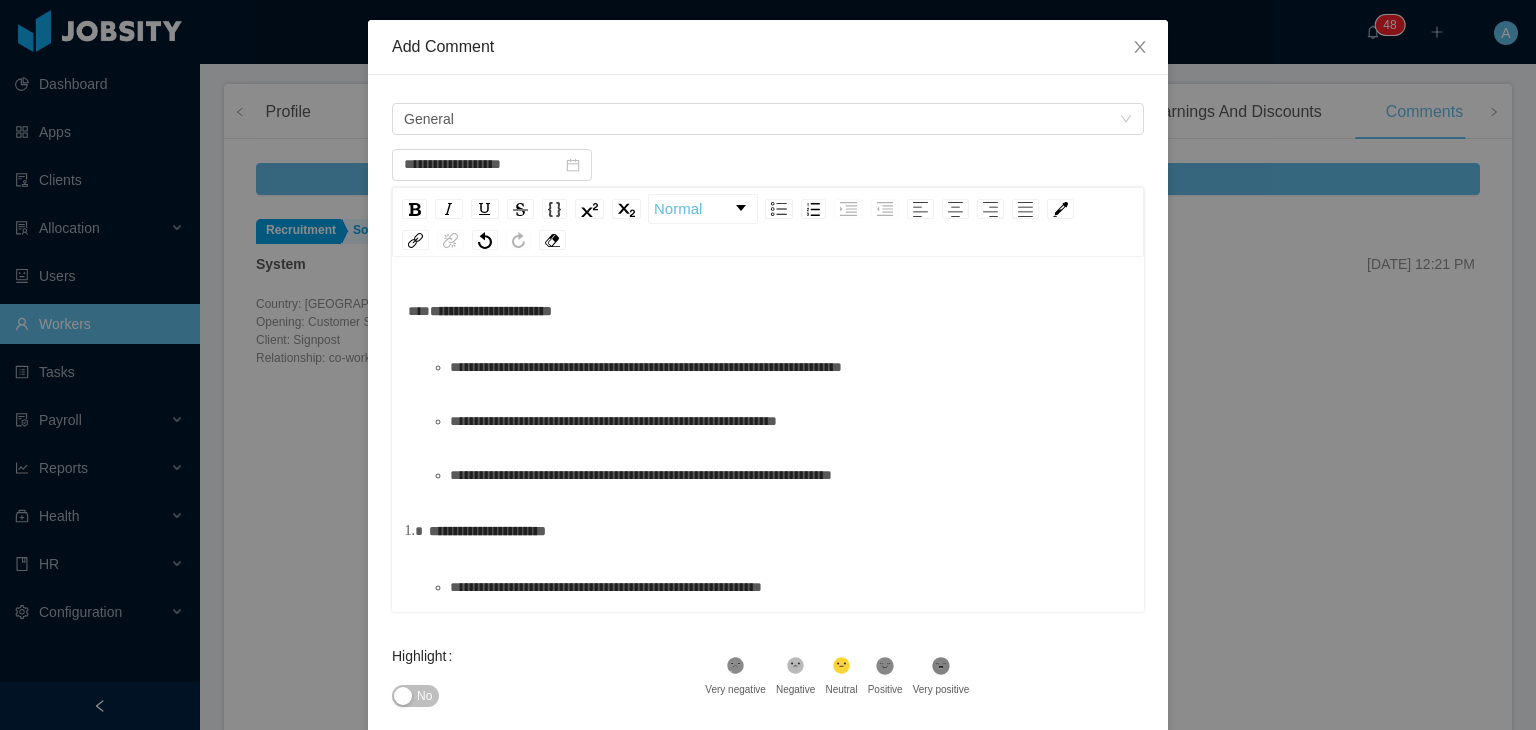 scroll, scrollTop: 190, scrollLeft: 0, axis: vertical 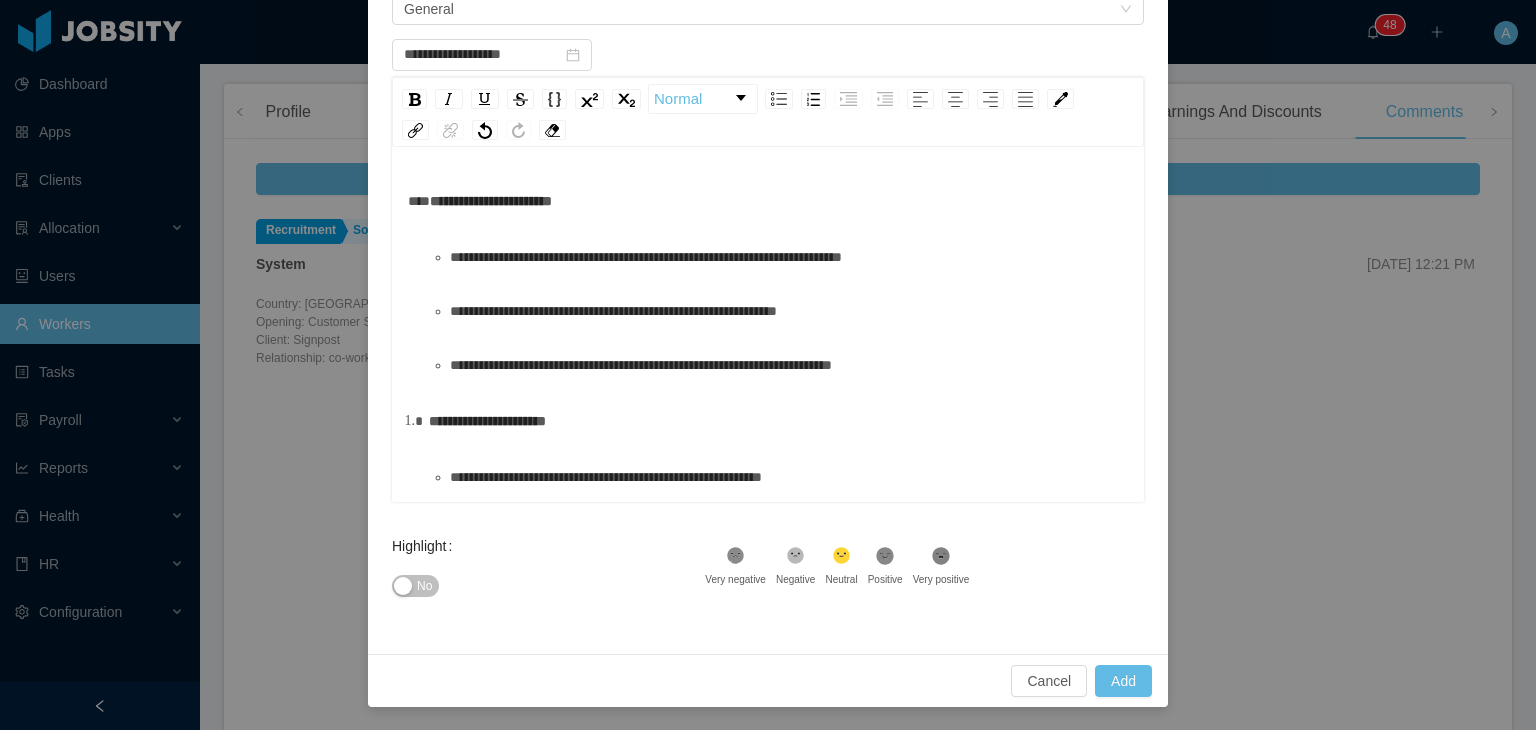 click on "**********" at bounding box center [779, 421] 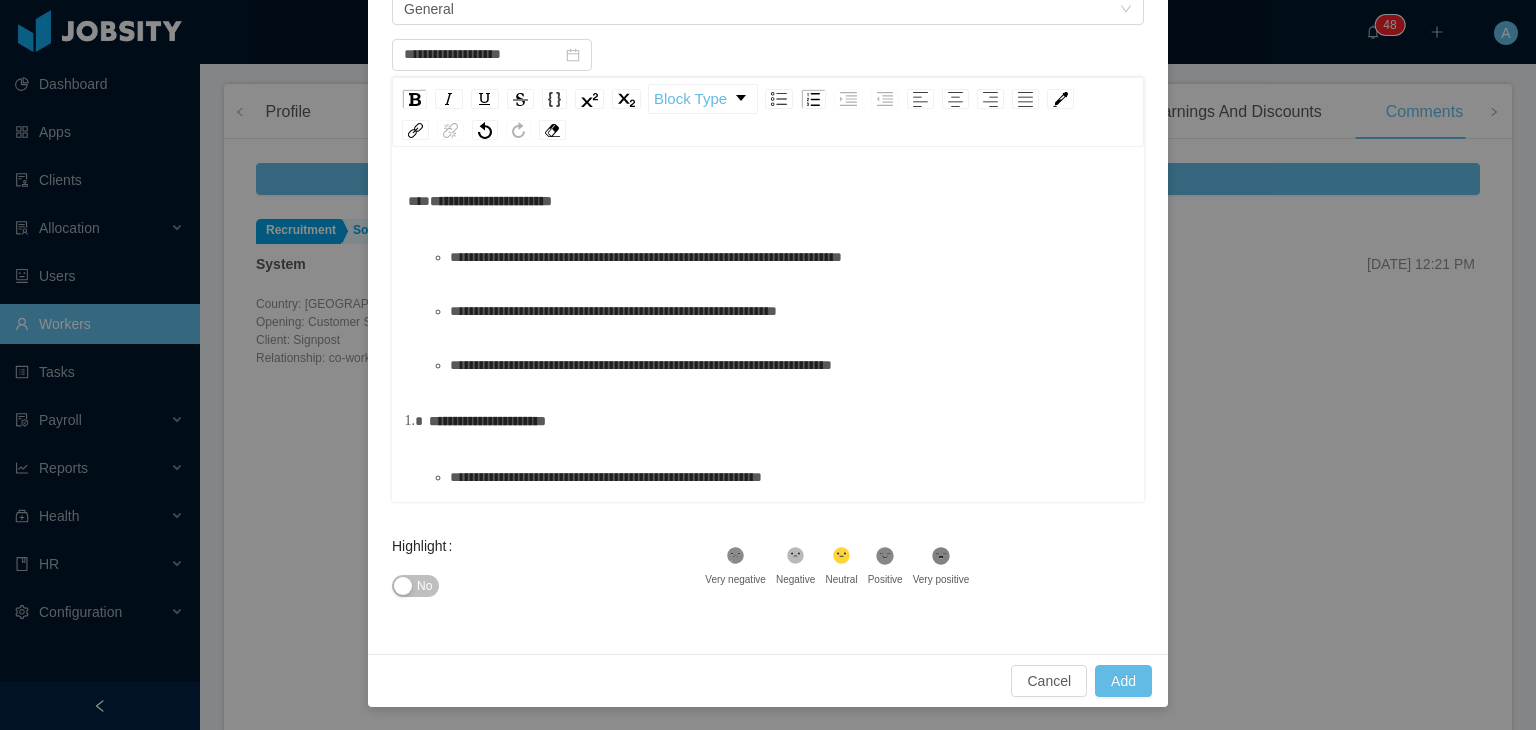 click on "**********" at bounding box center (779, 421) 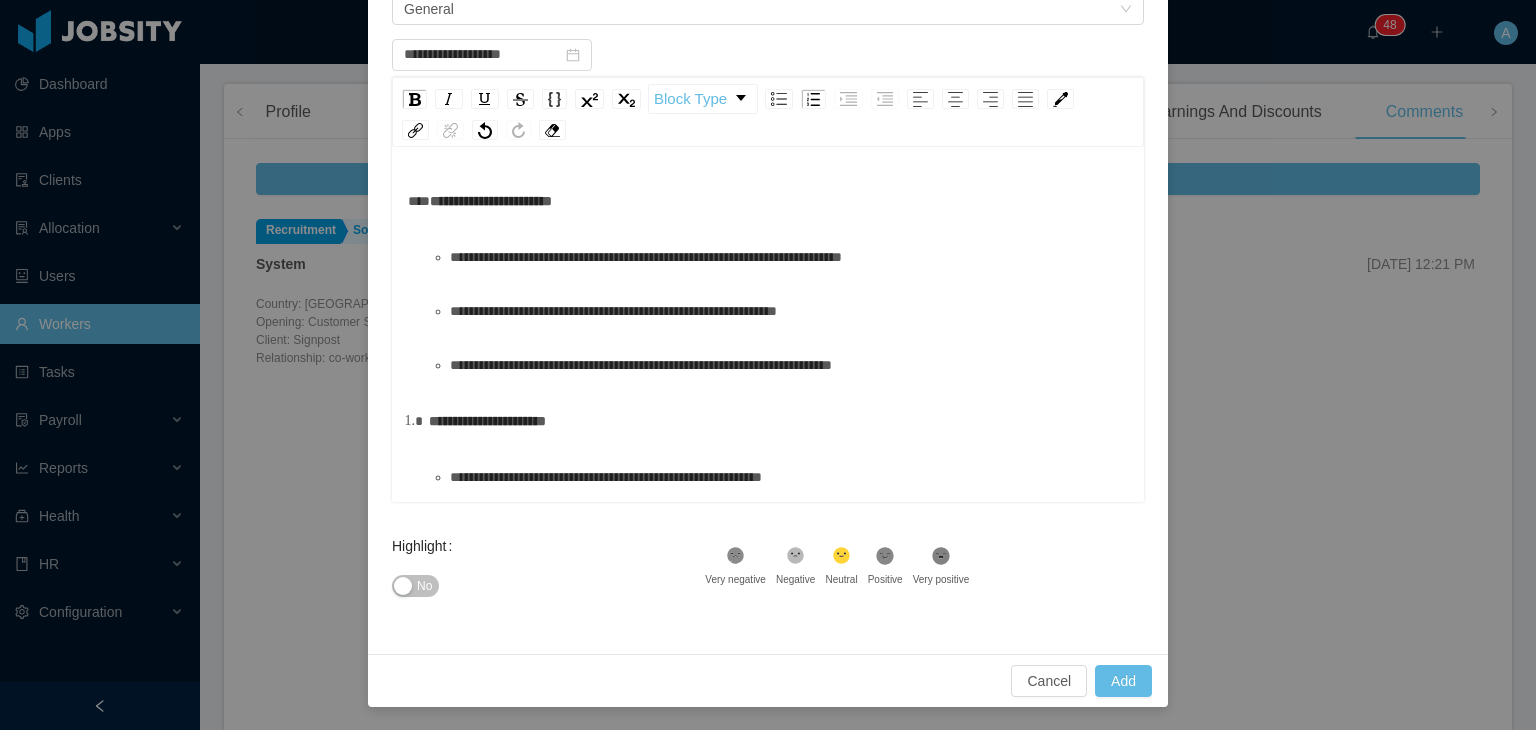 click on "**" at bounding box center (419, 201) 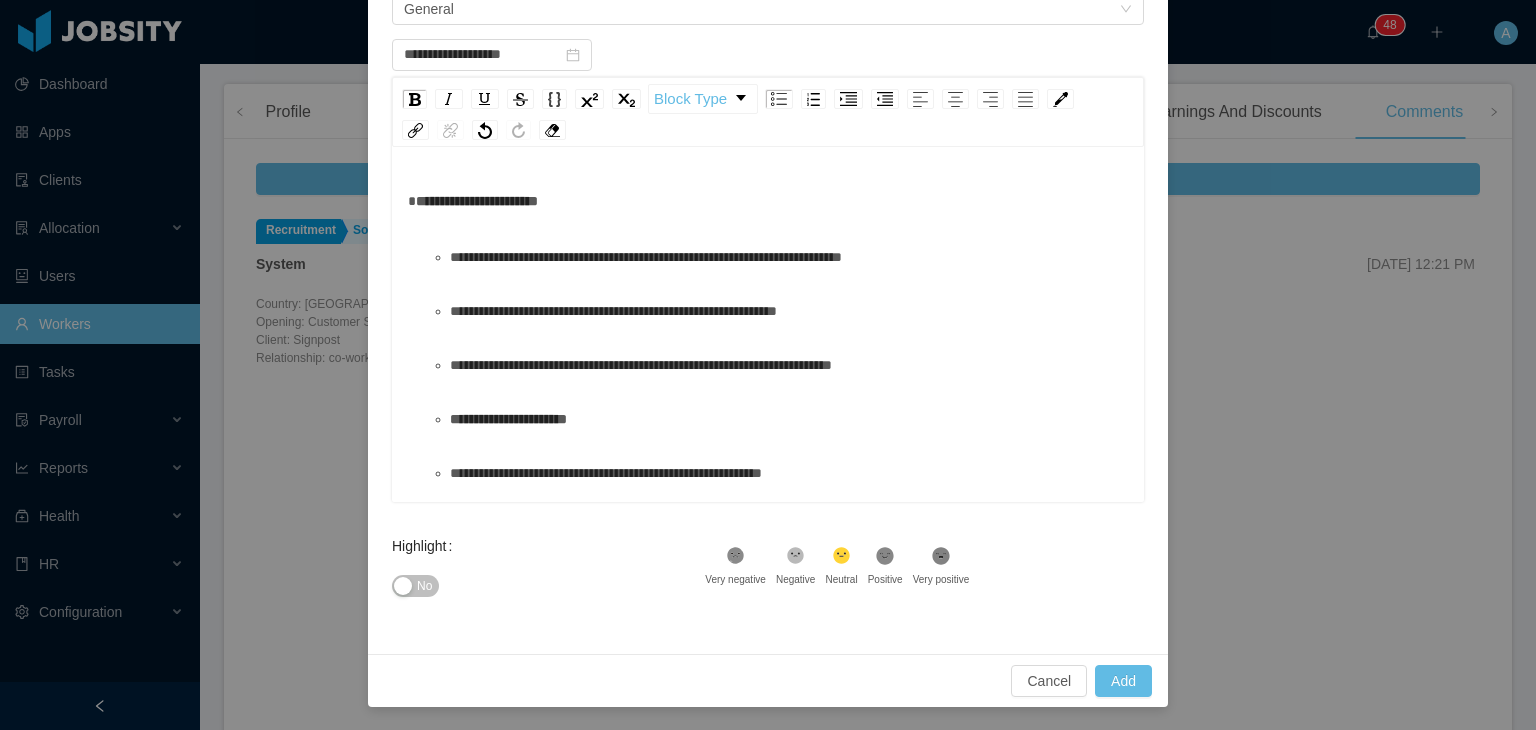 drag, startPoint x: 443, startPoint y: 418, endPoint x: 393, endPoint y: 417, distance: 50.01 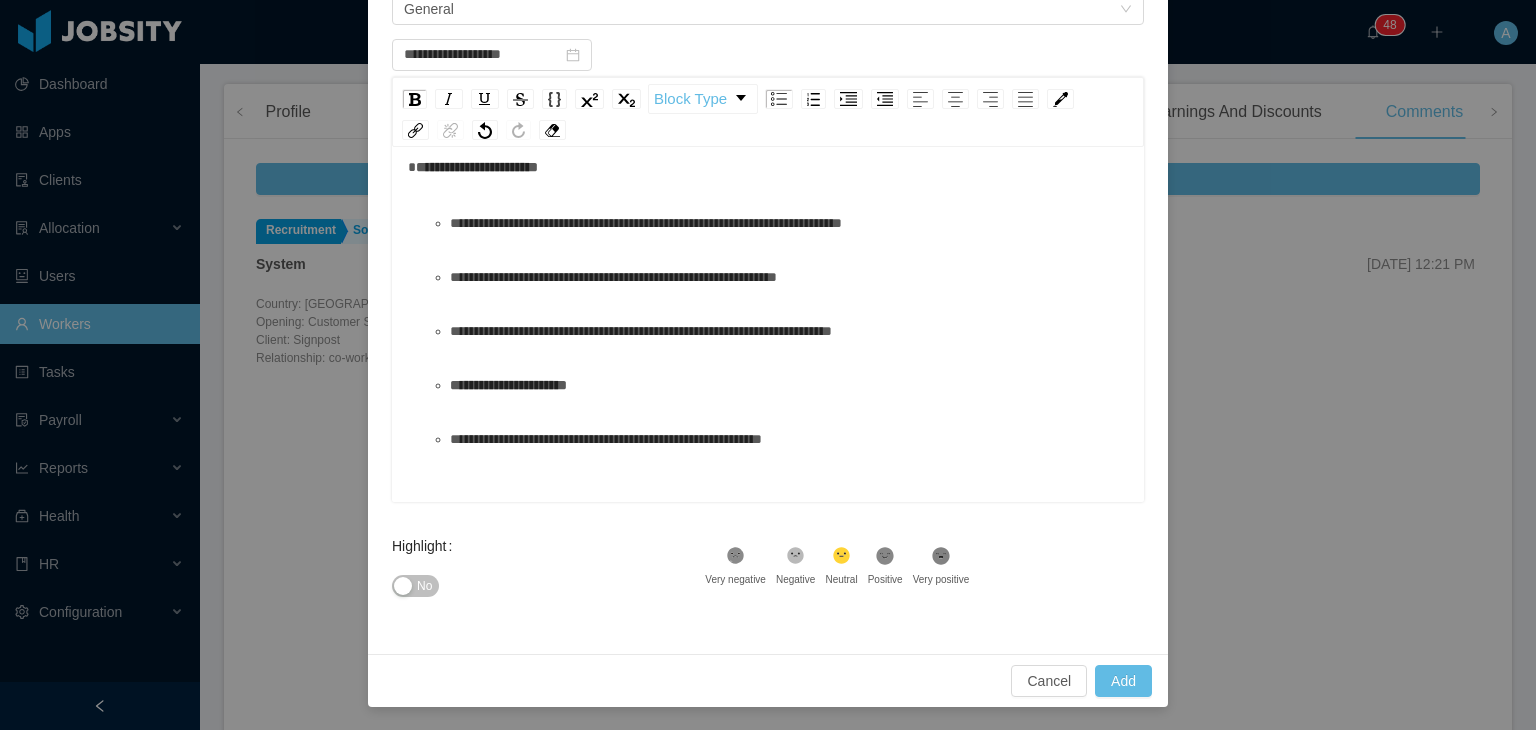 scroll, scrollTop: 44, scrollLeft: 0, axis: vertical 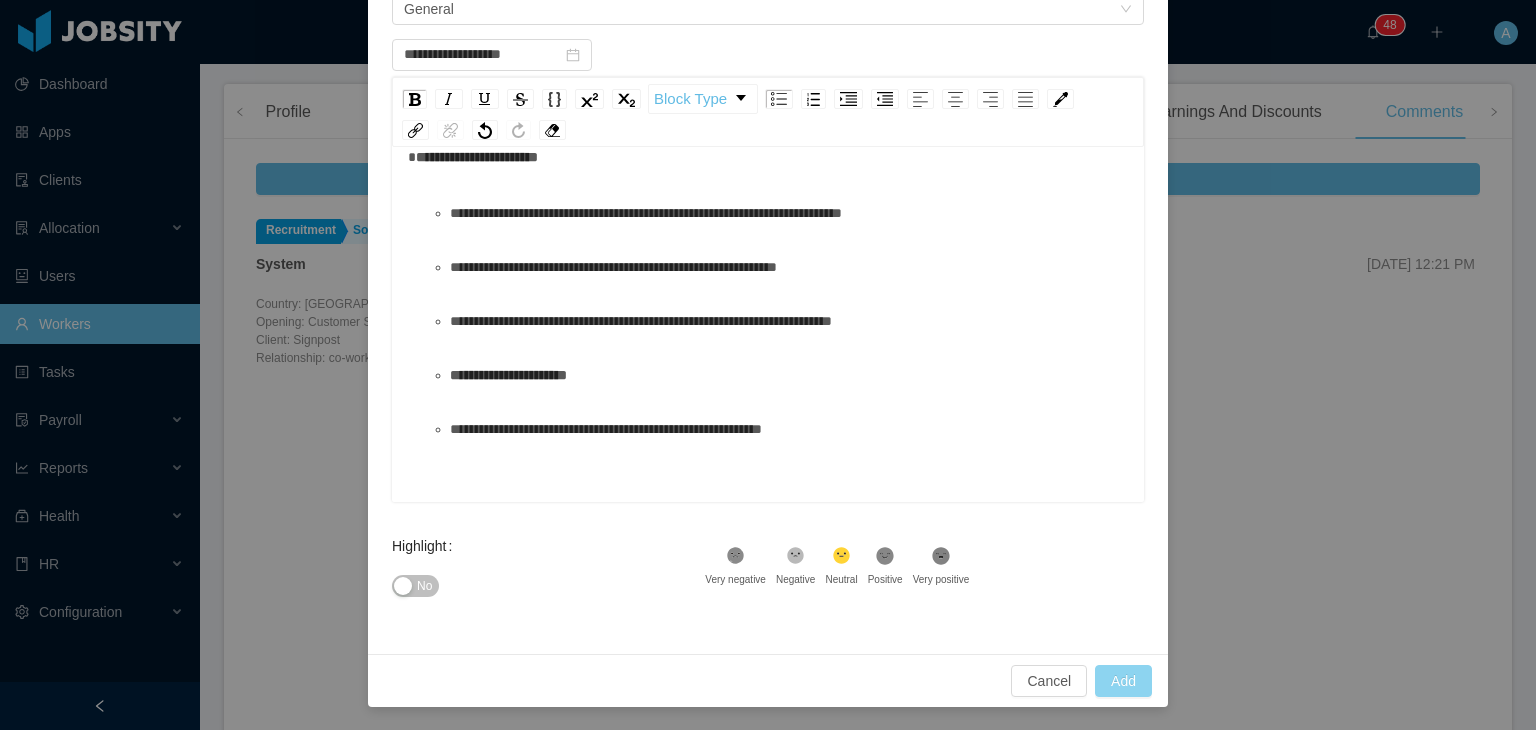 type on "**********" 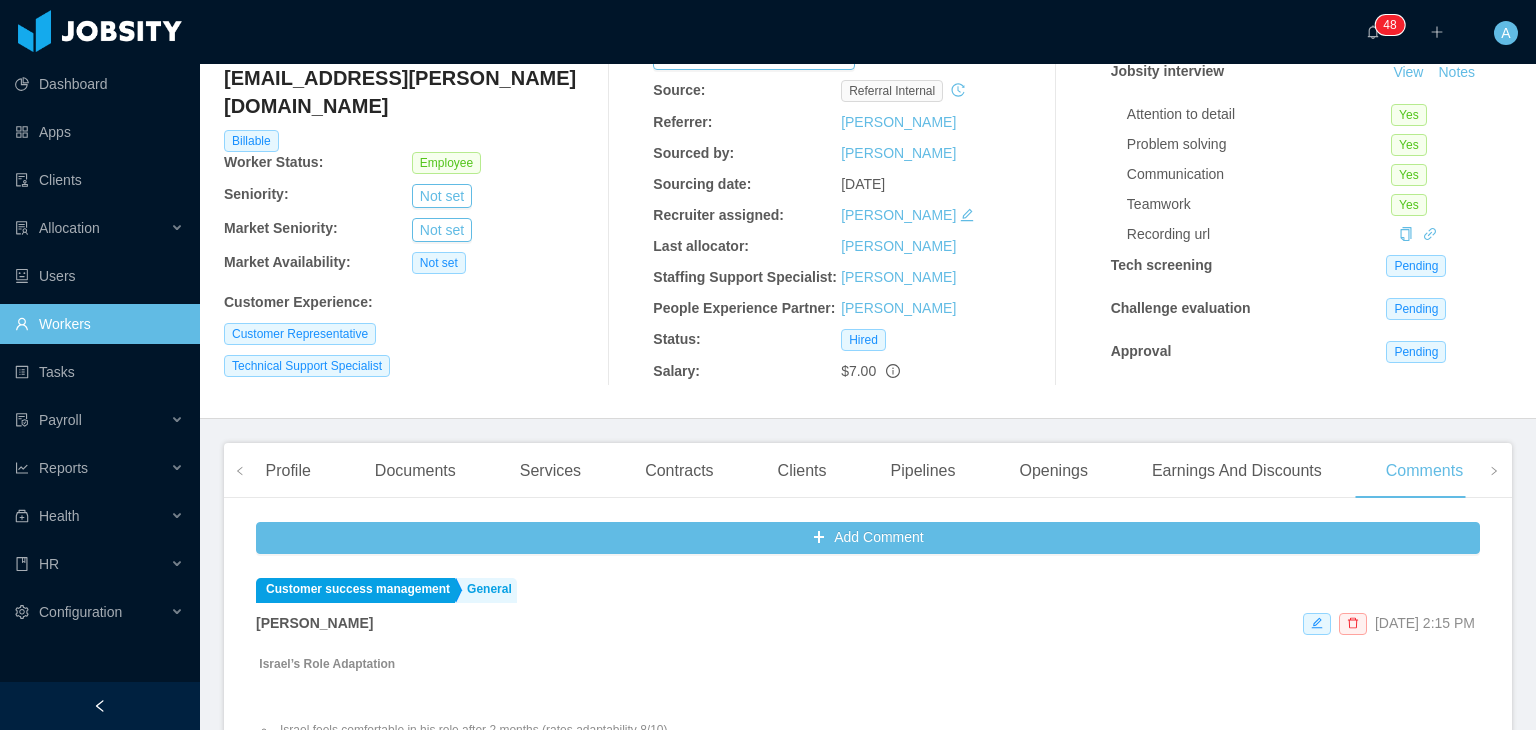 scroll, scrollTop: 101, scrollLeft: 0, axis: vertical 